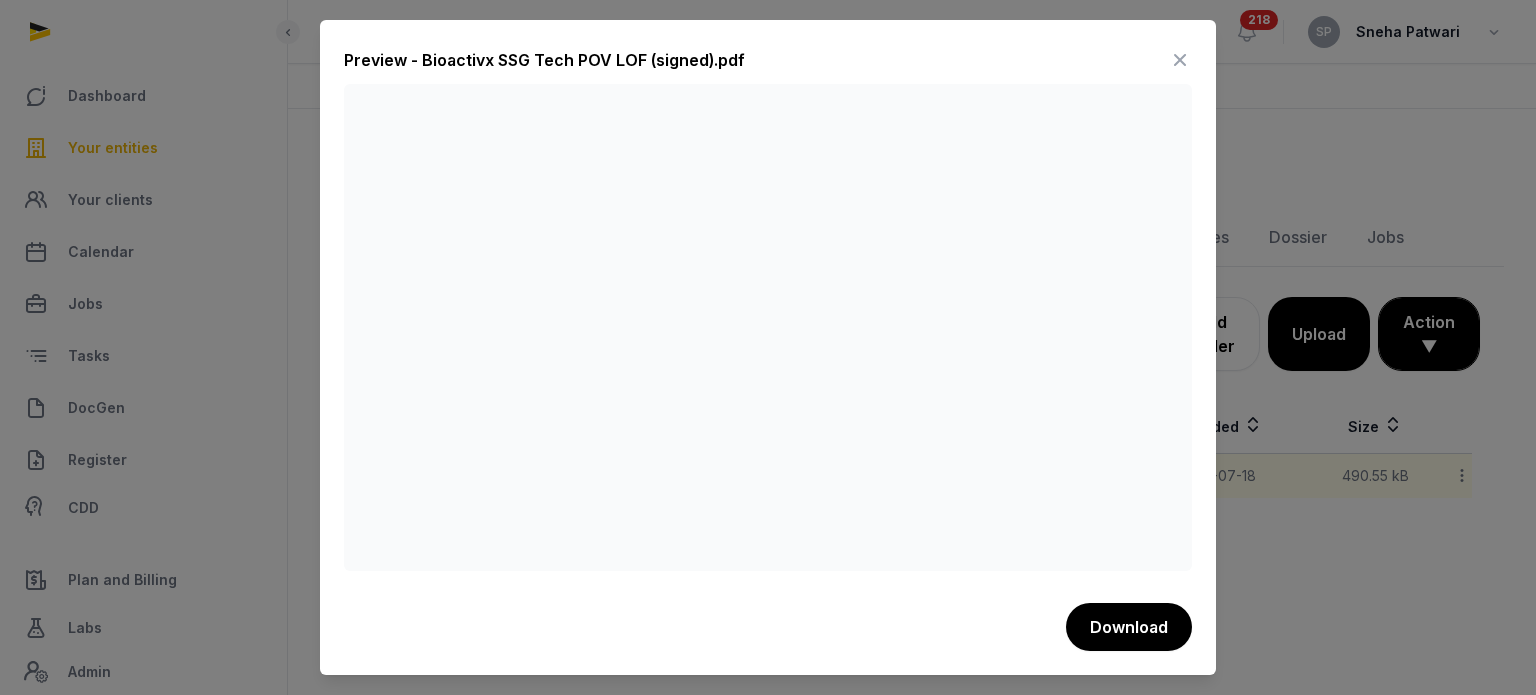 scroll, scrollTop: 0, scrollLeft: 0, axis: both 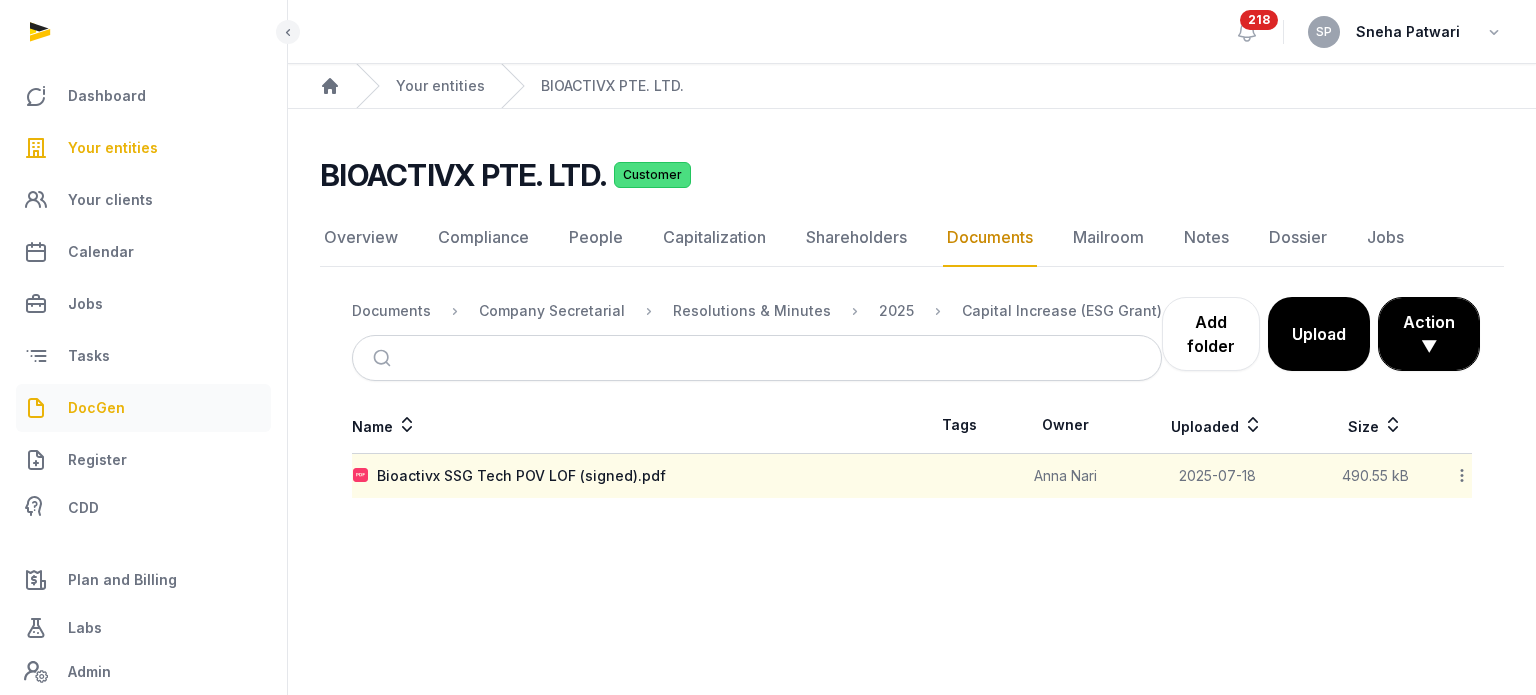 click on "DocGen" at bounding box center (143, 408) 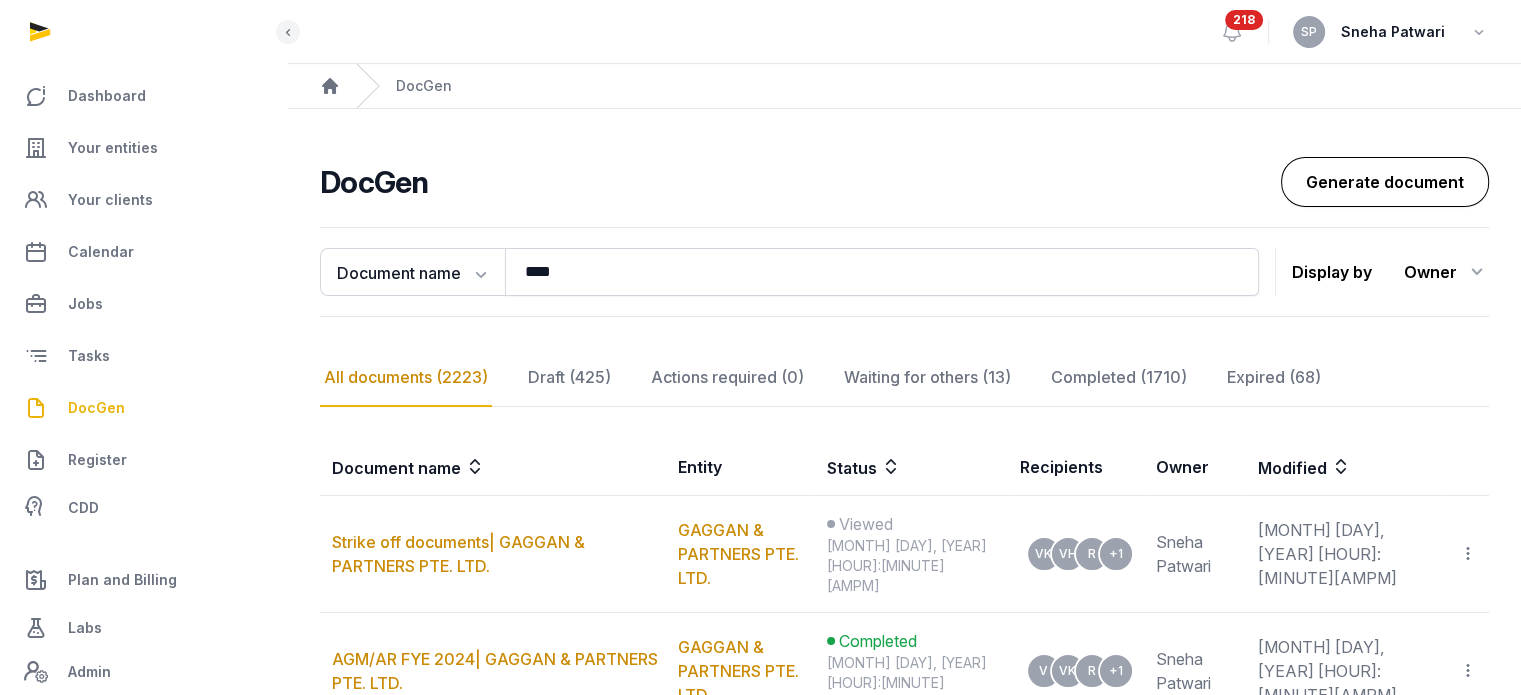 click on "Generate document" at bounding box center [1385, 182] 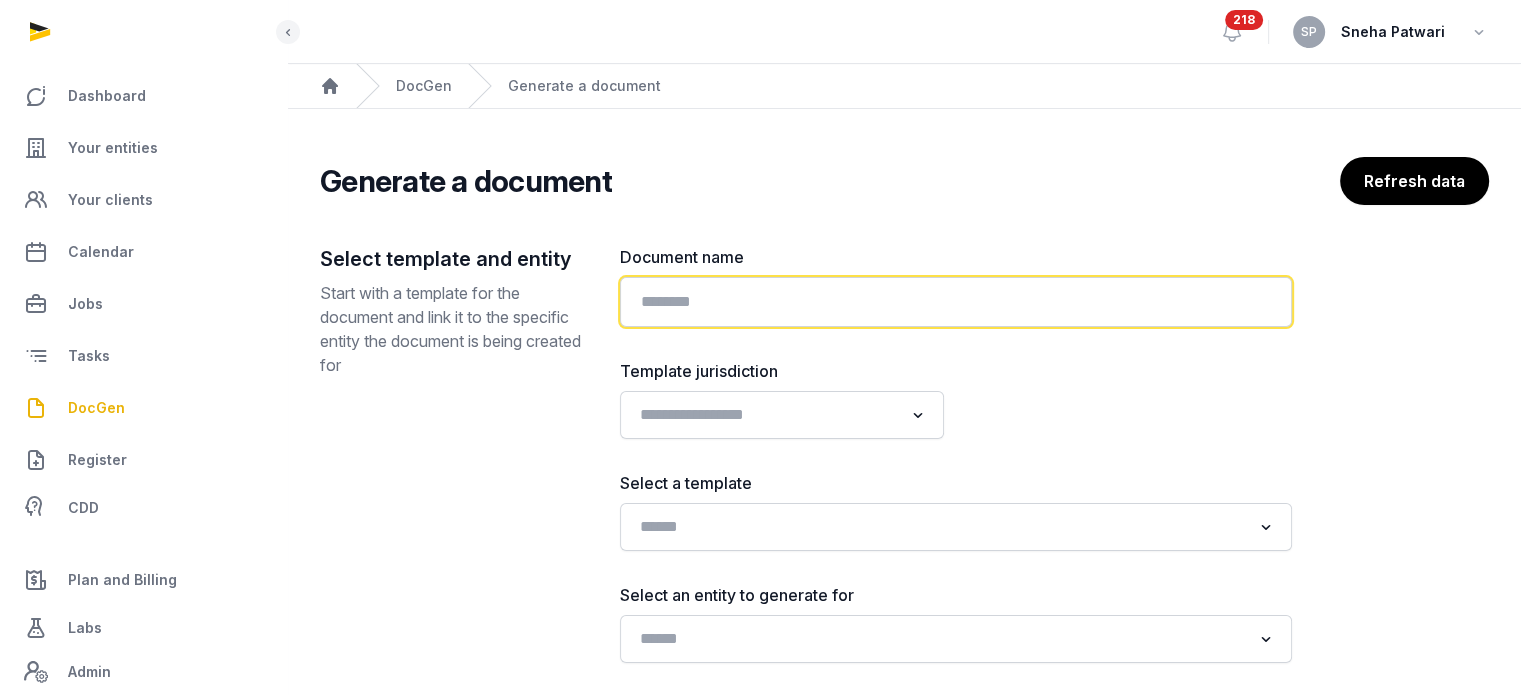 click 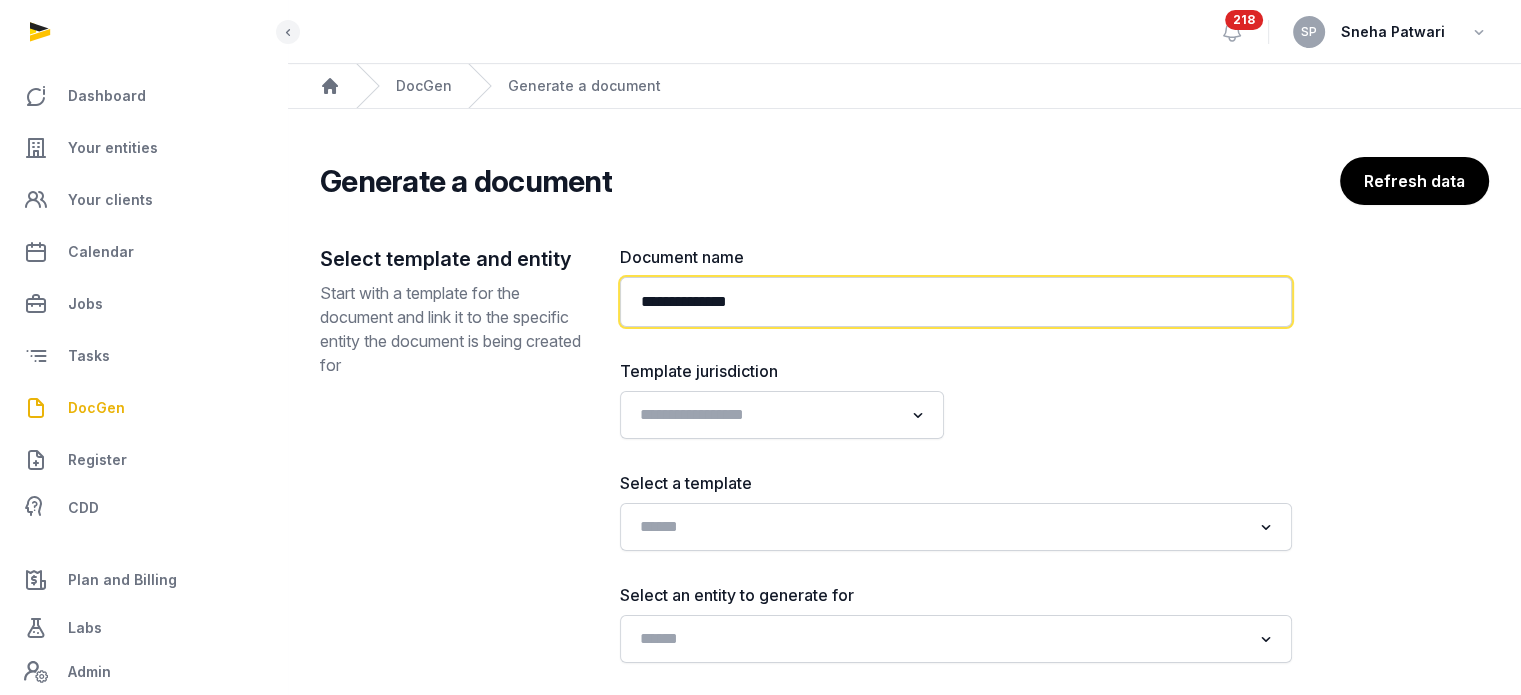 paste on "**********" 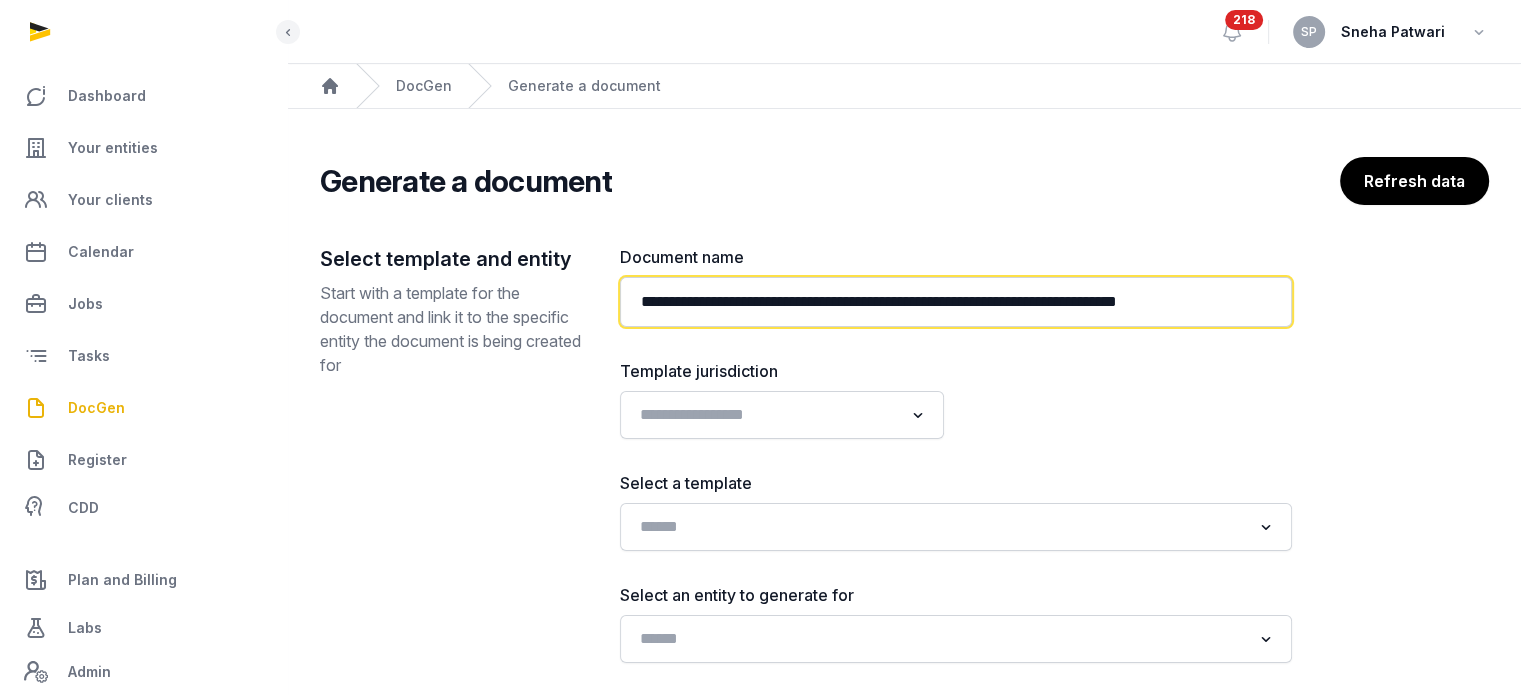 type on "**********" 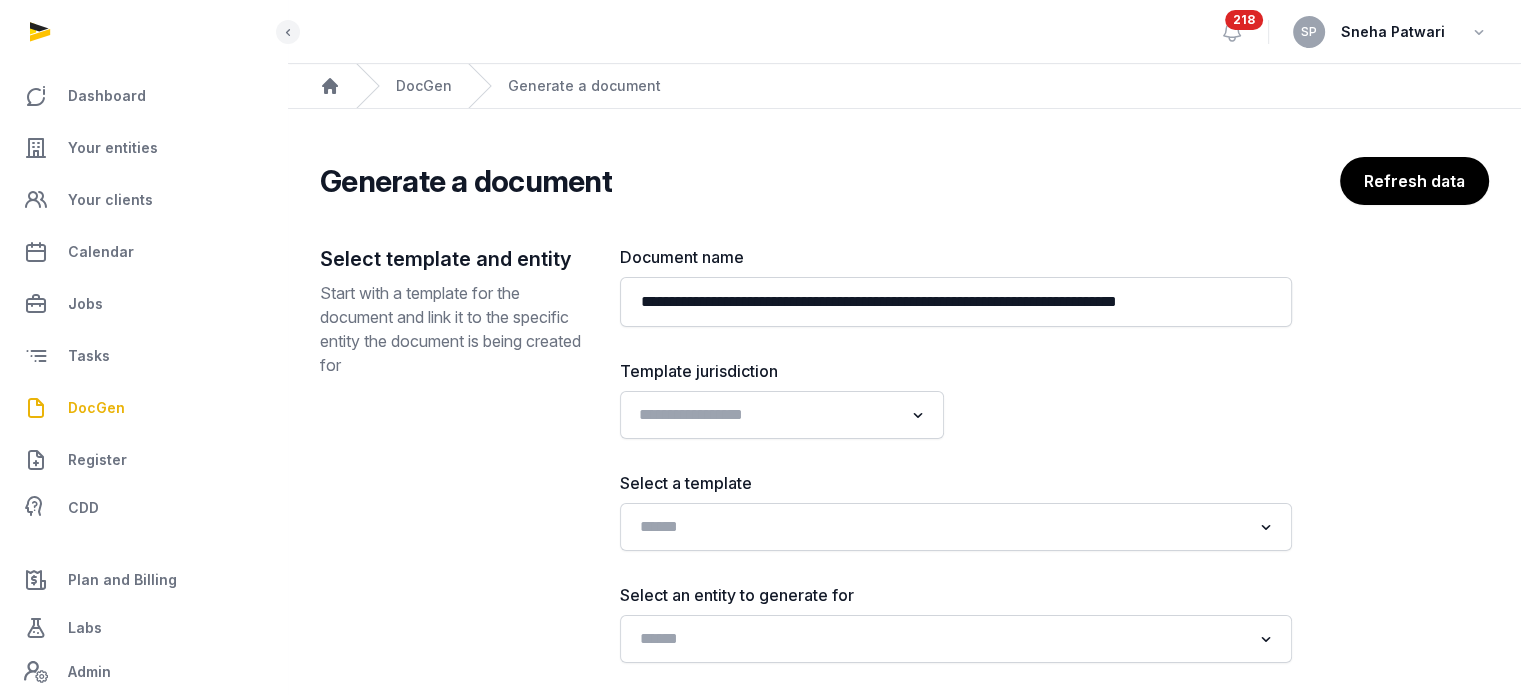 click at bounding box center [918, 415] 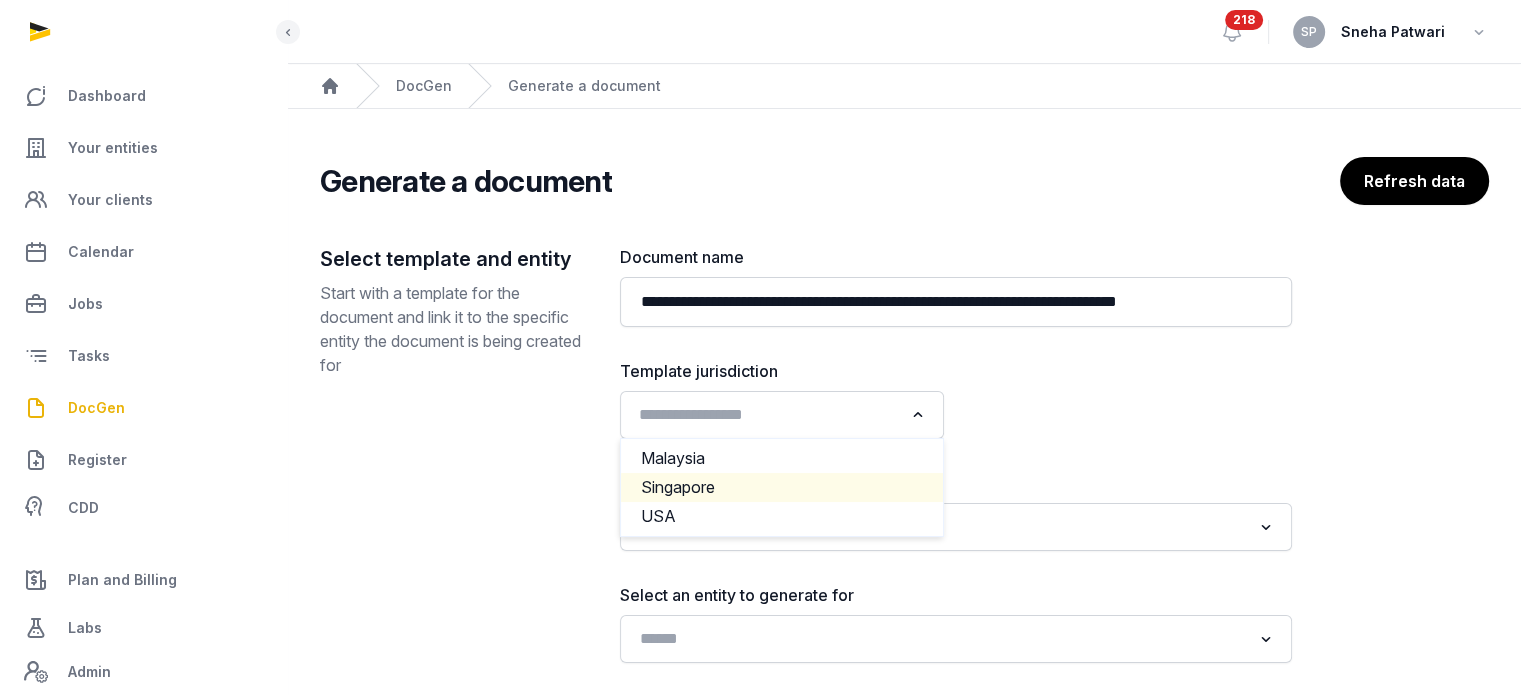 click on "Singapore" 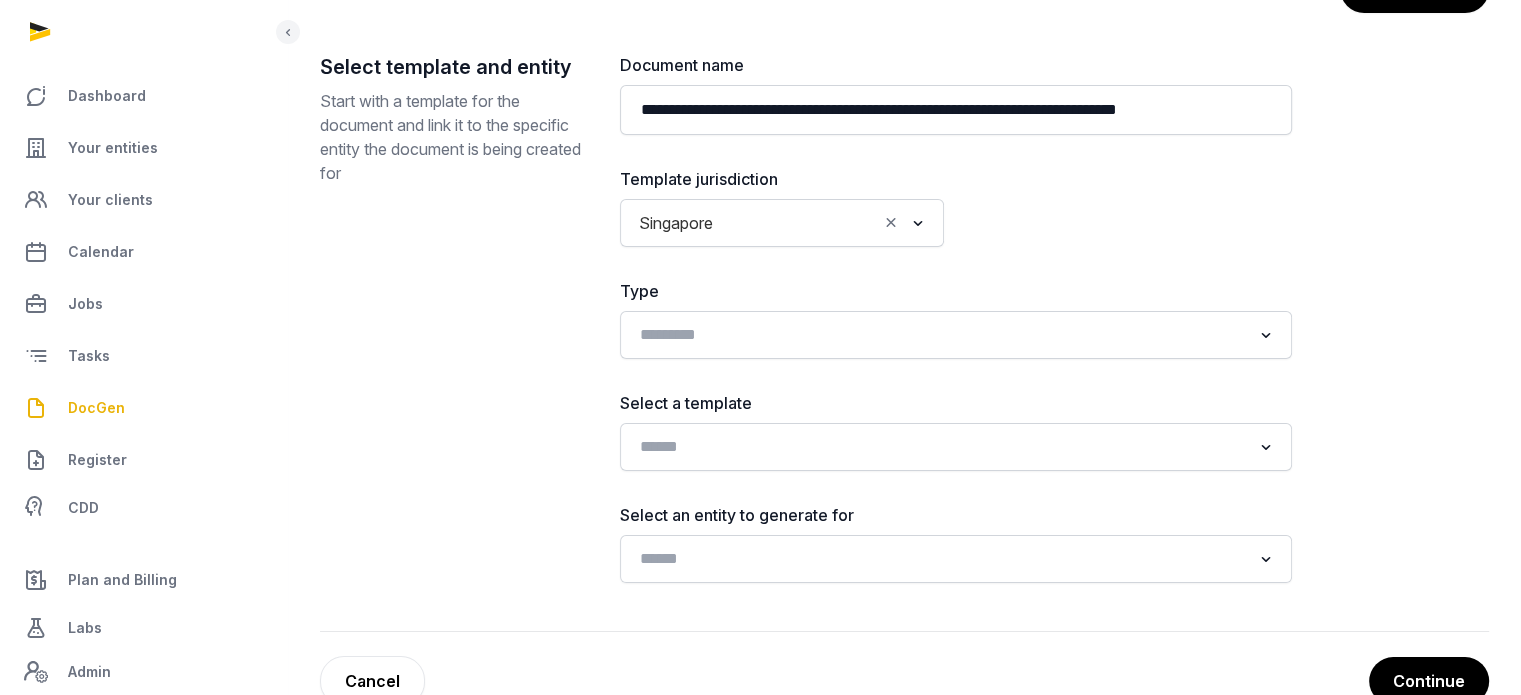 scroll, scrollTop: 195, scrollLeft: 0, axis: vertical 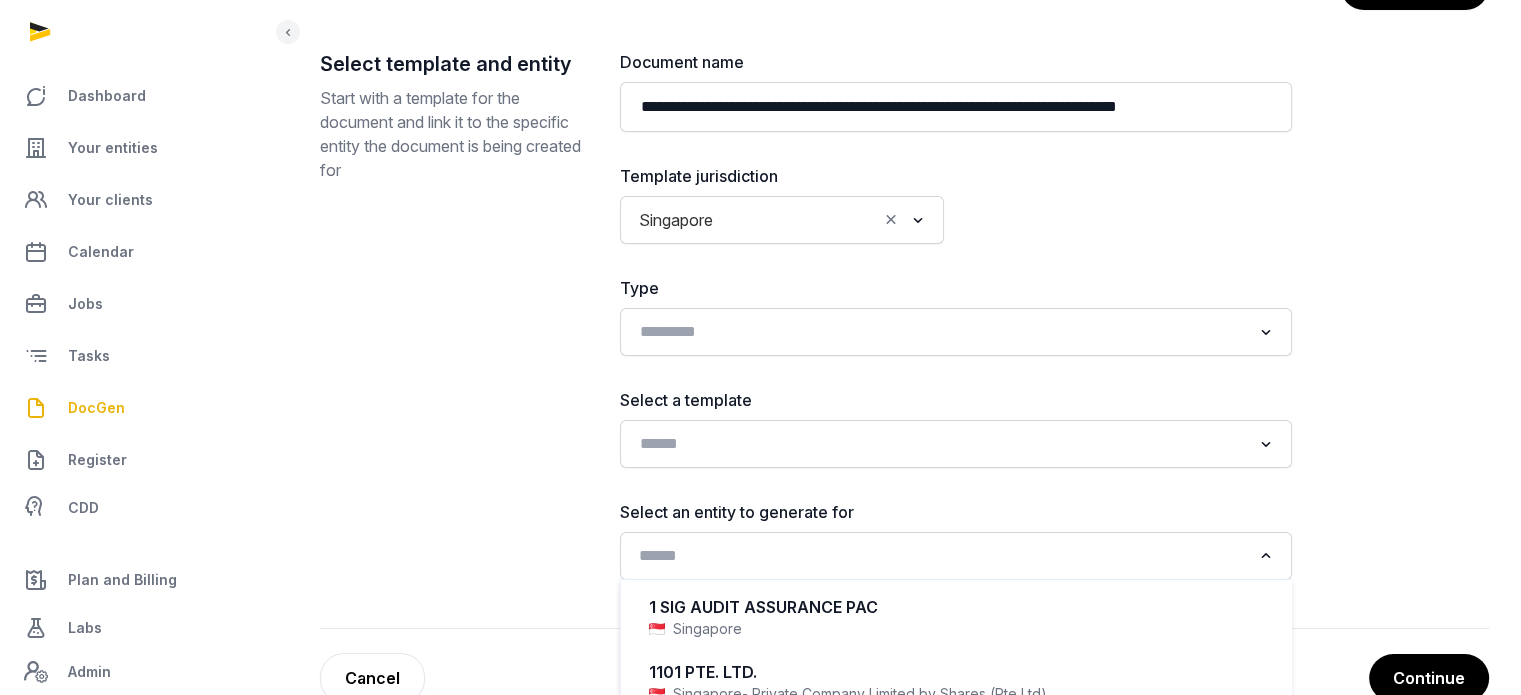 click 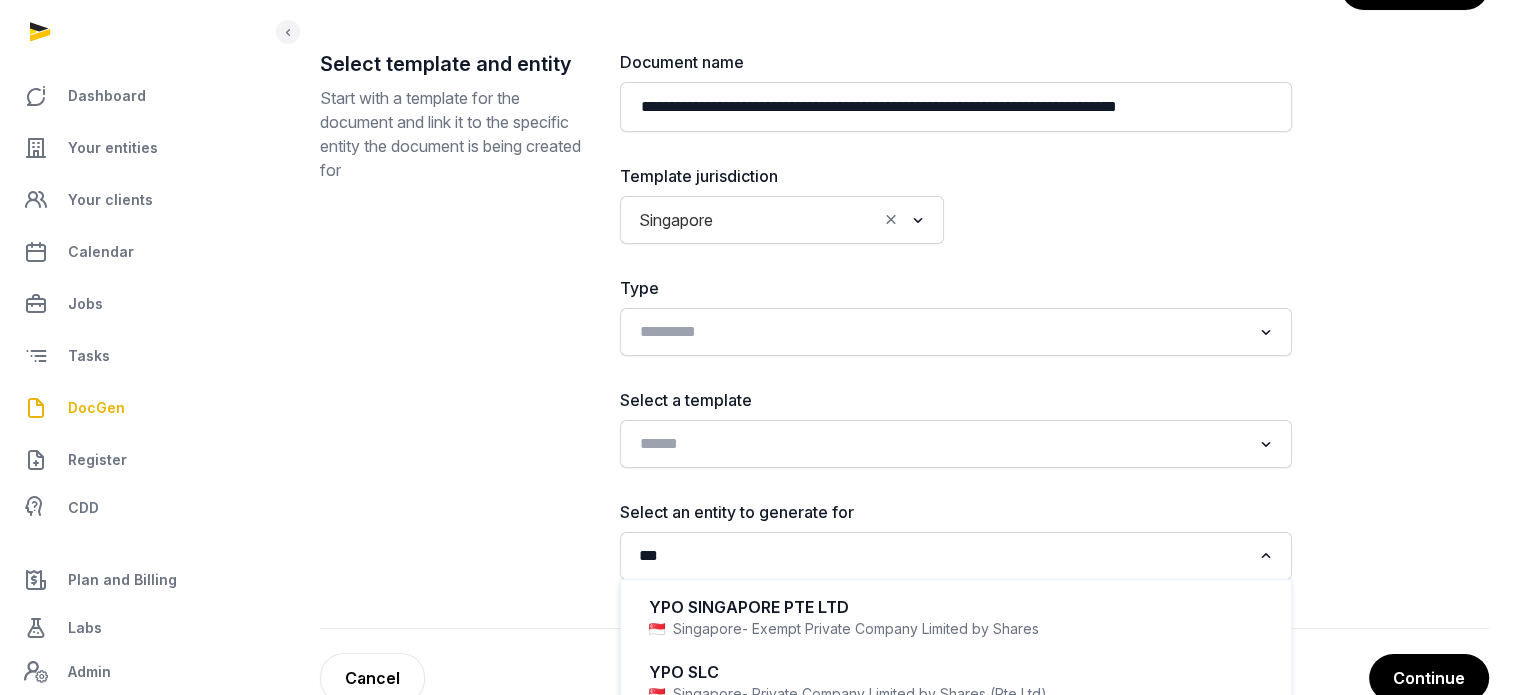 type on "***" 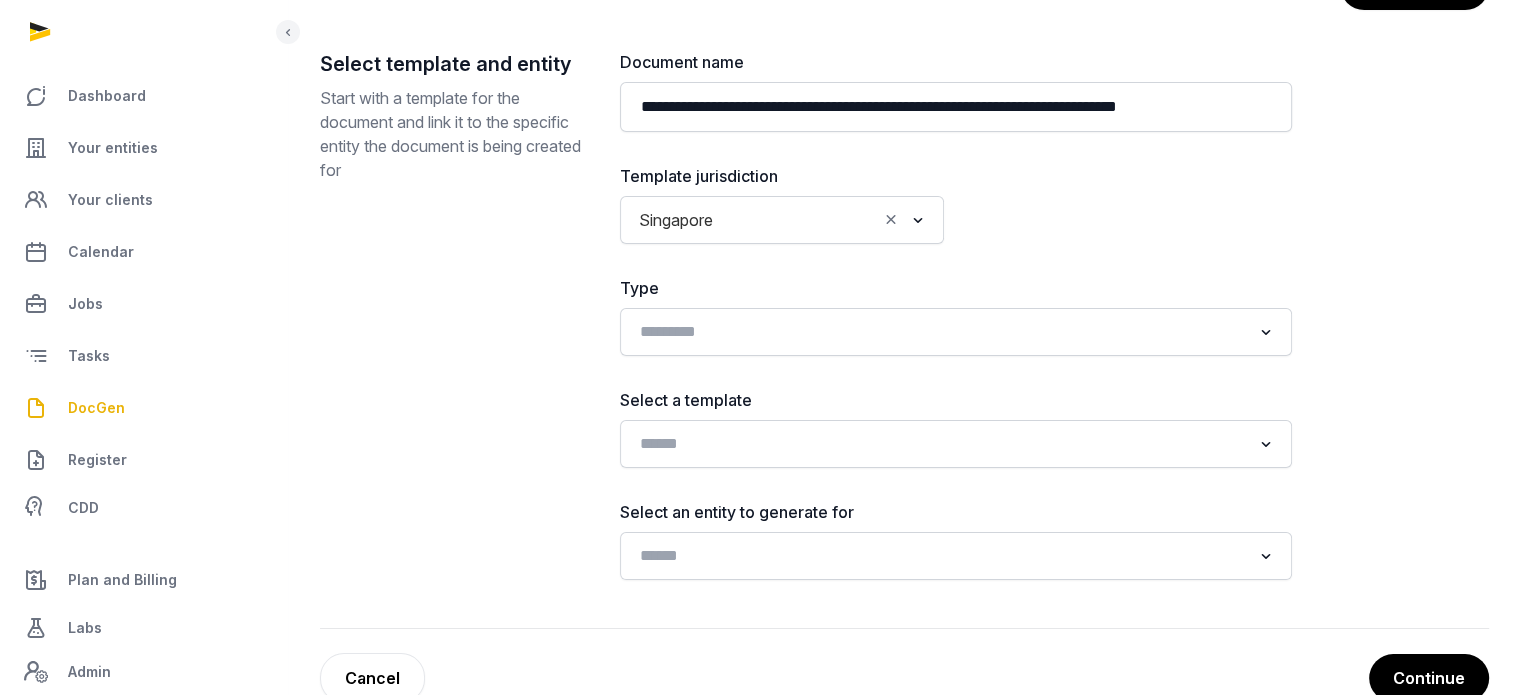 drag, startPoint x: 922, startPoint y: 538, endPoint x: 909, endPoint y: 526, distance: 17.691807 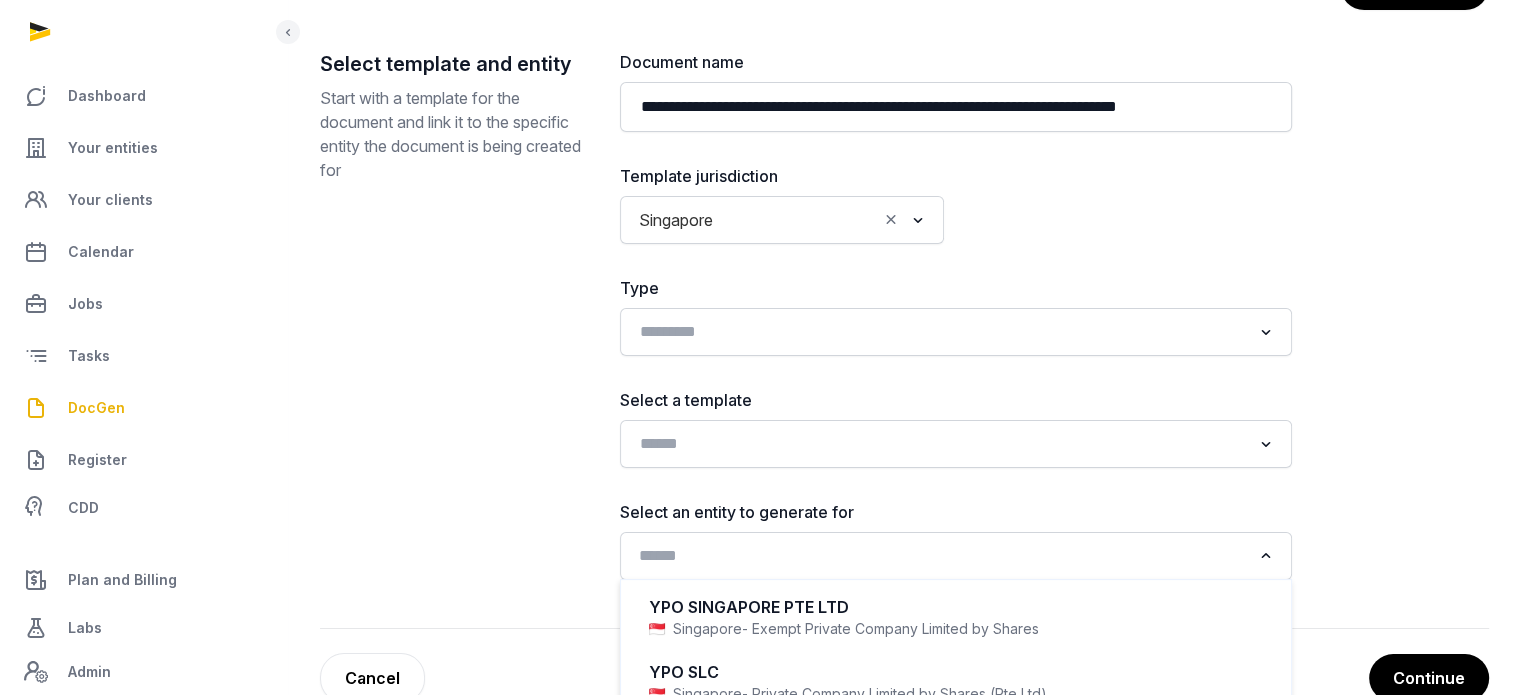 click 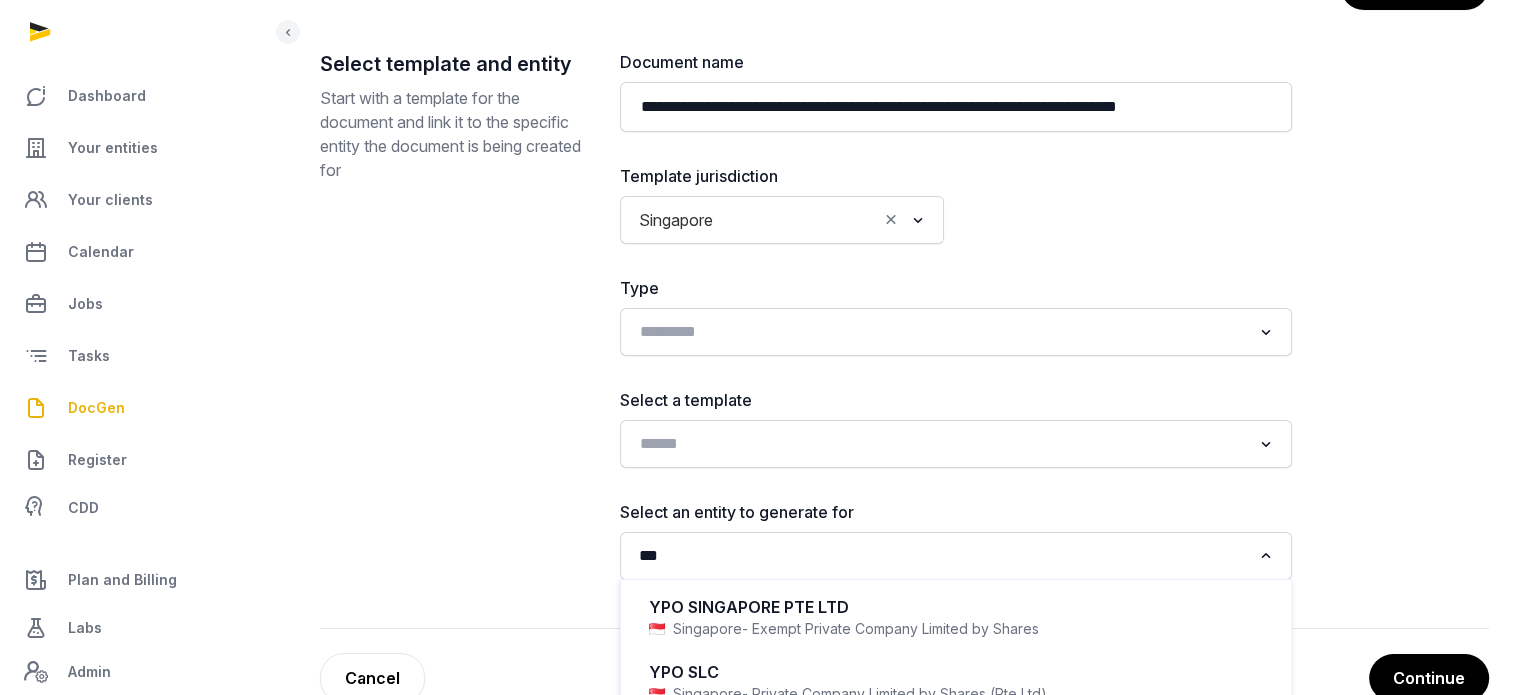 scroll, scrollTop: 284, scrollLeft: 0, axis: vertical 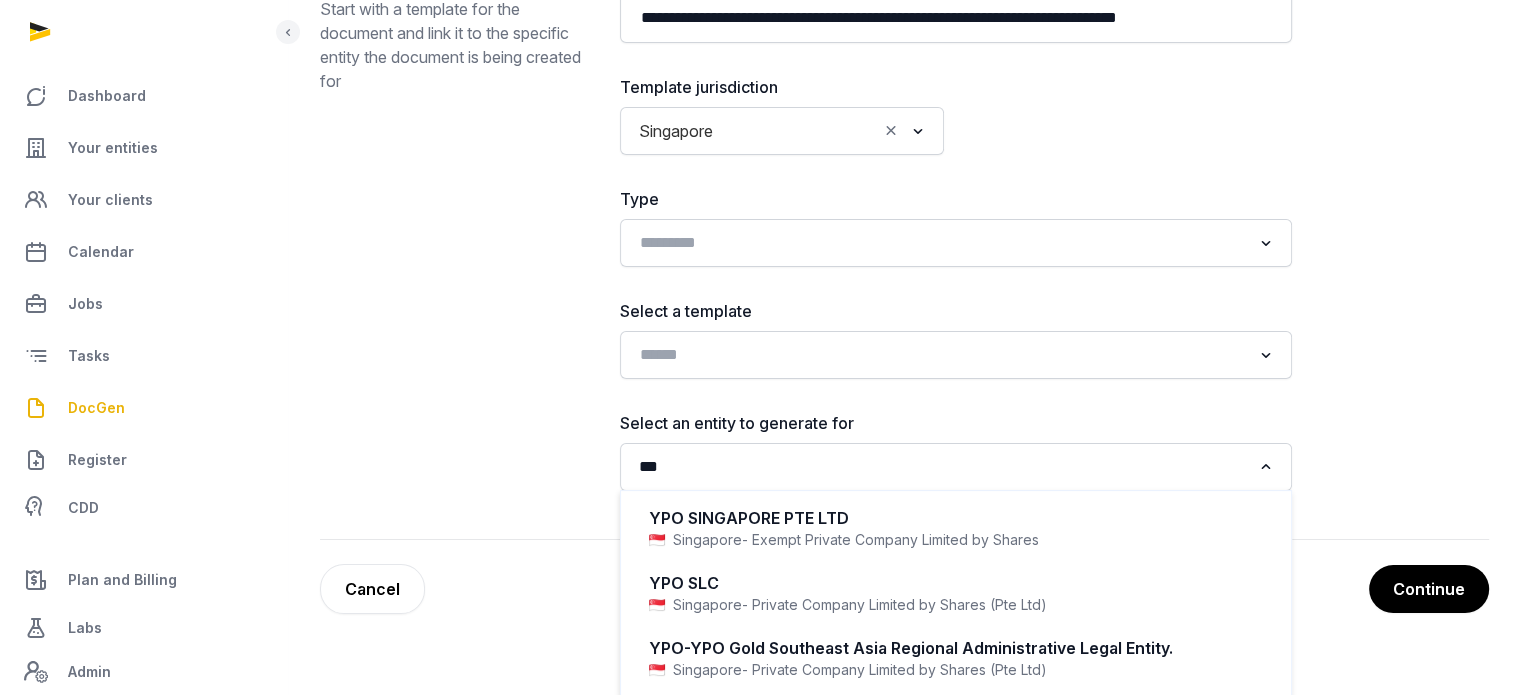 type on "***" 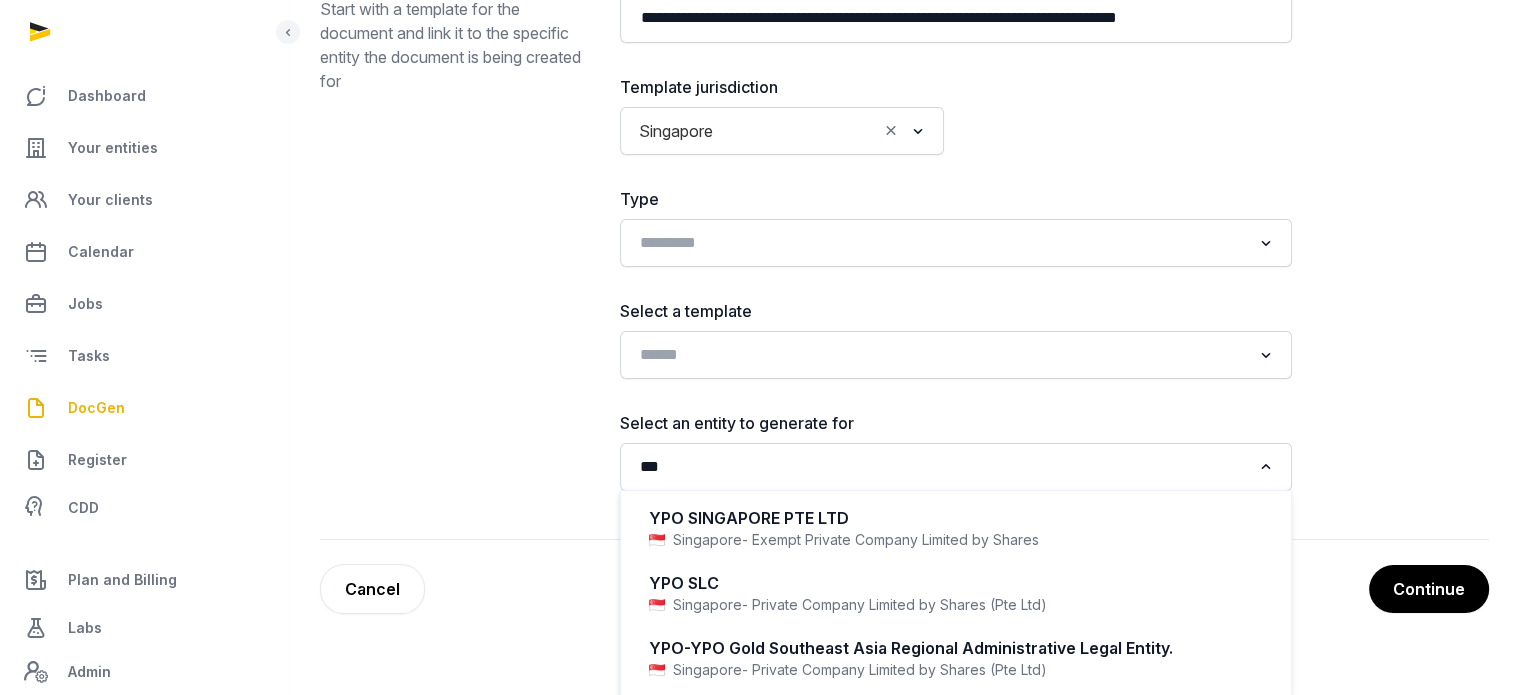 type 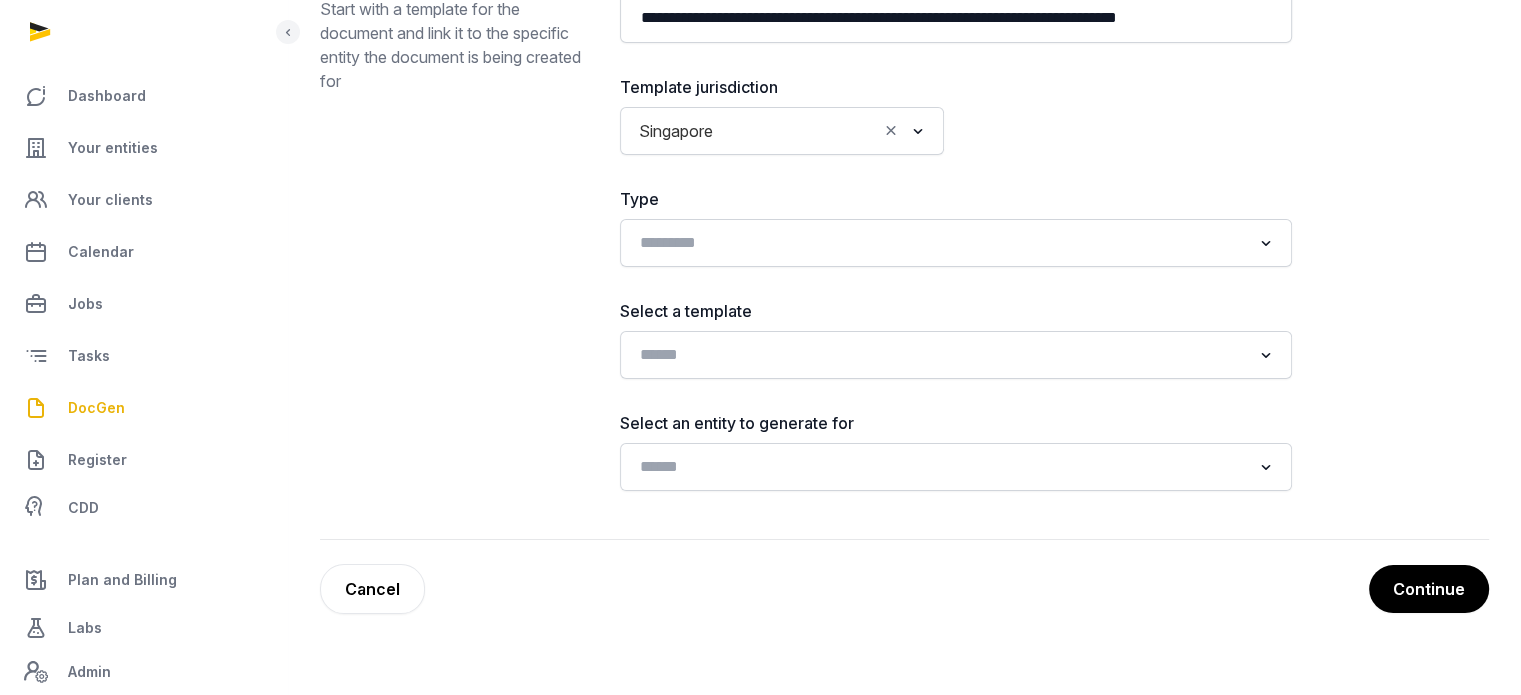 scroll, scrollTop: 241, scrollLeft: 0, axis: vertical 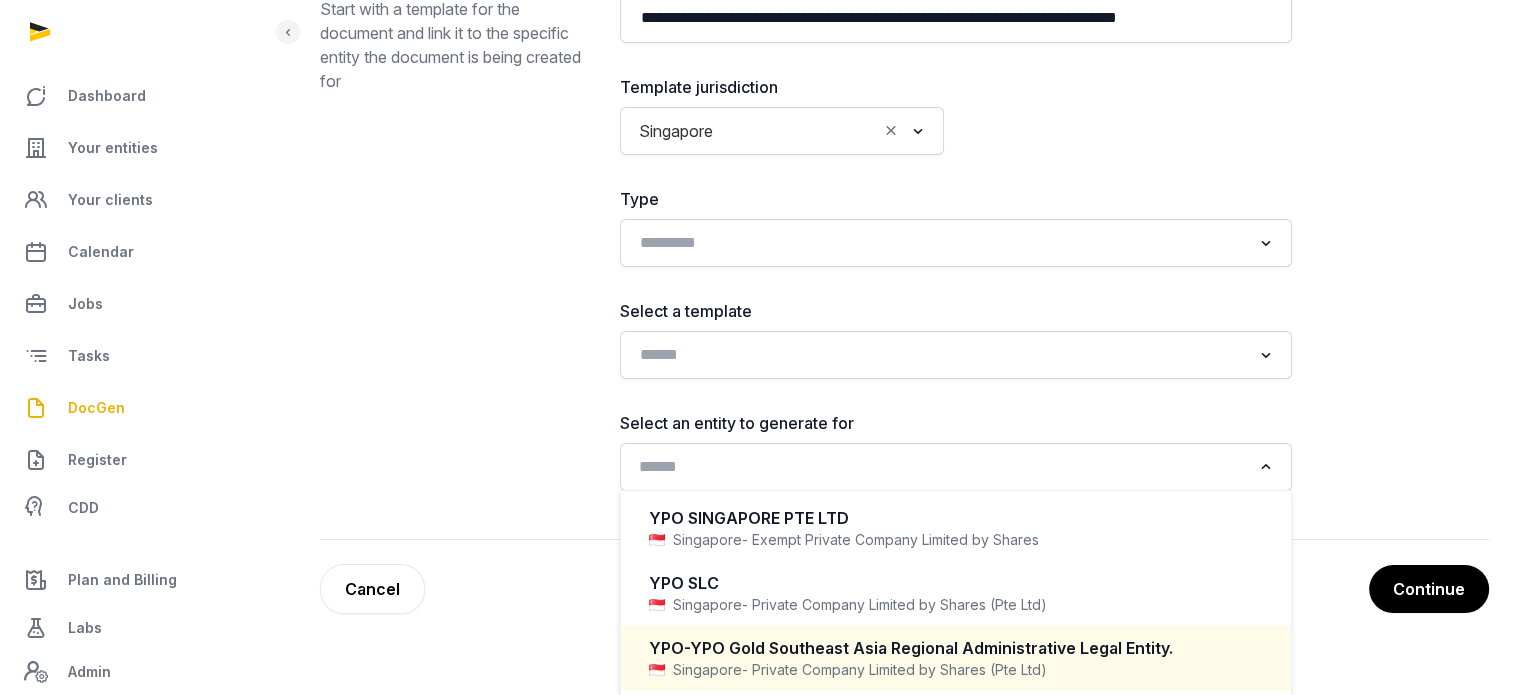 click on "YPO-YPO Gold Southeast Asia Regional Administrative Legal Entity." at bounding box center [956, 648] 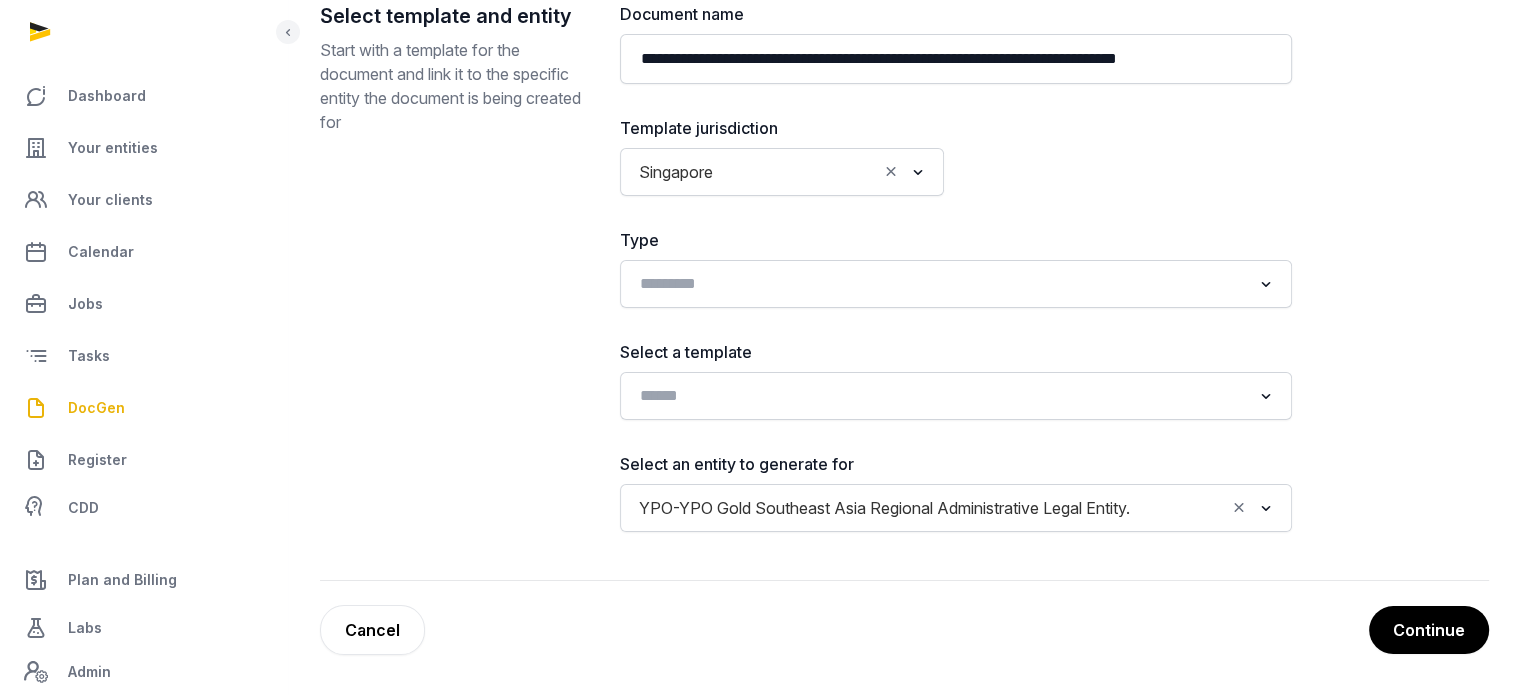 scroll, scrollTop: 241, scrollLeft: 0, axis: vertical 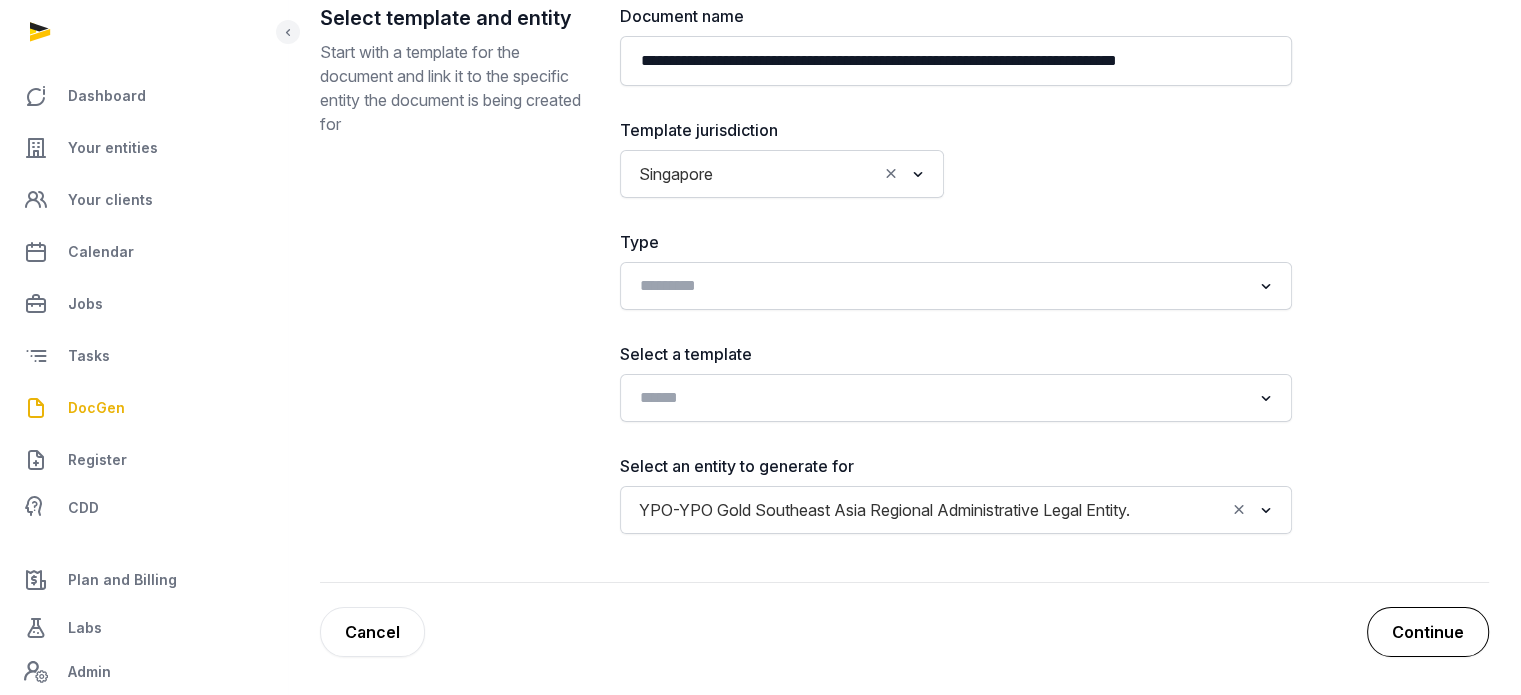 click on "Continue" at bounding box center (1428, 632) 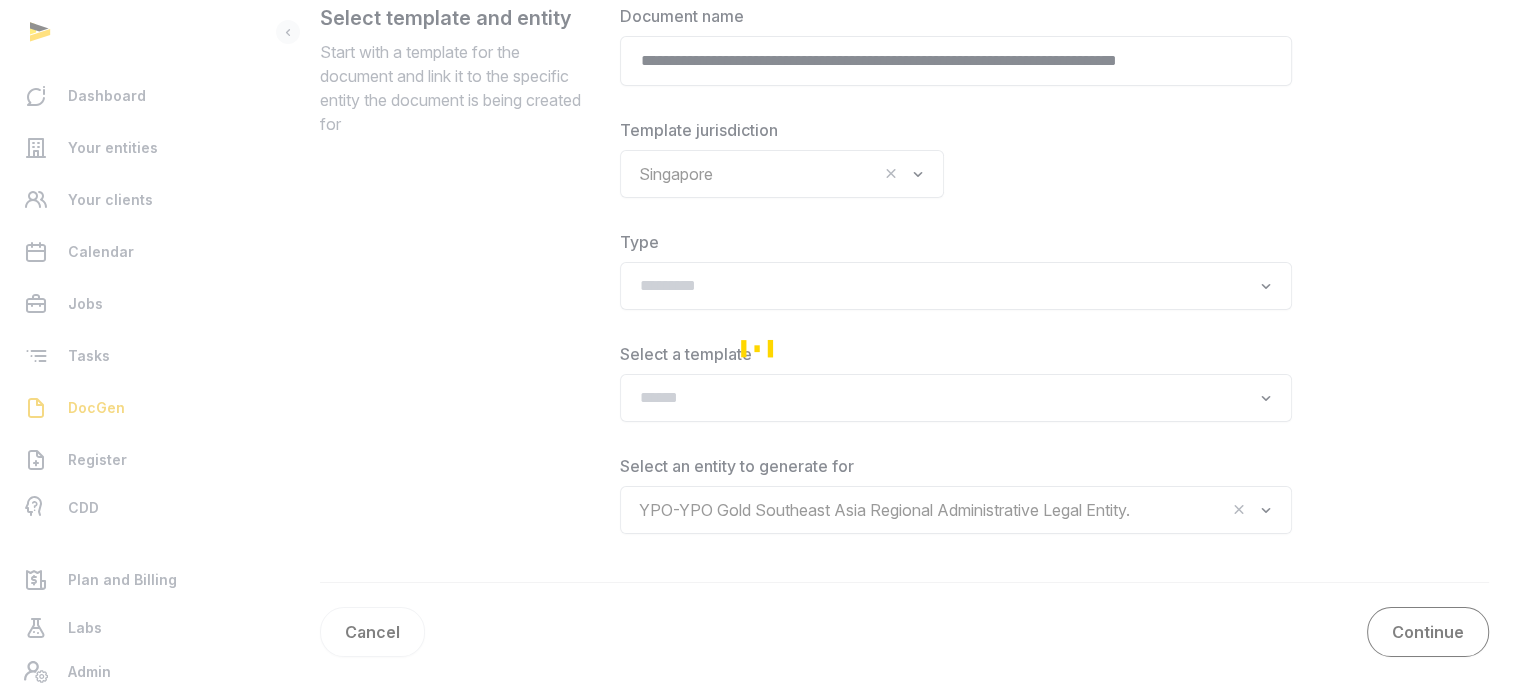 scroll, scrollTop: 0, scrollLeft: 0, axis: both 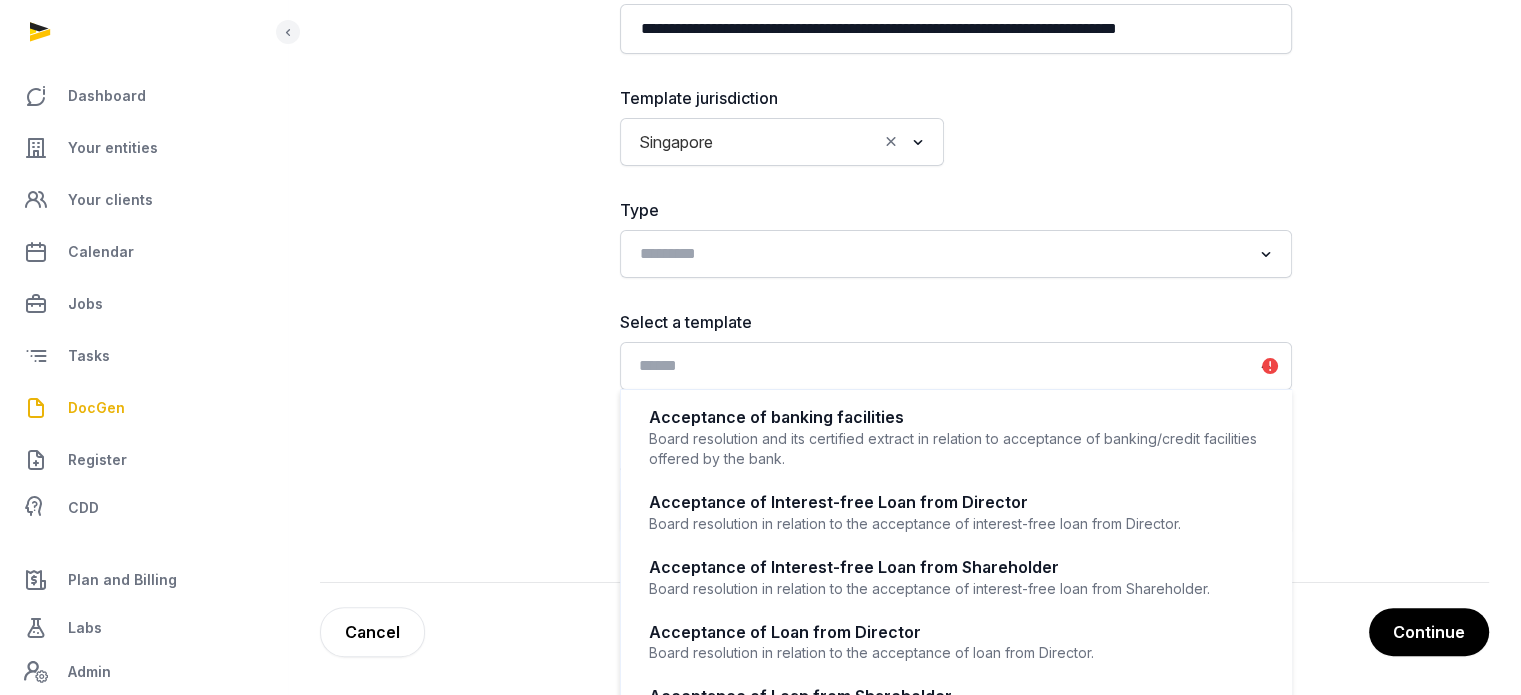 click 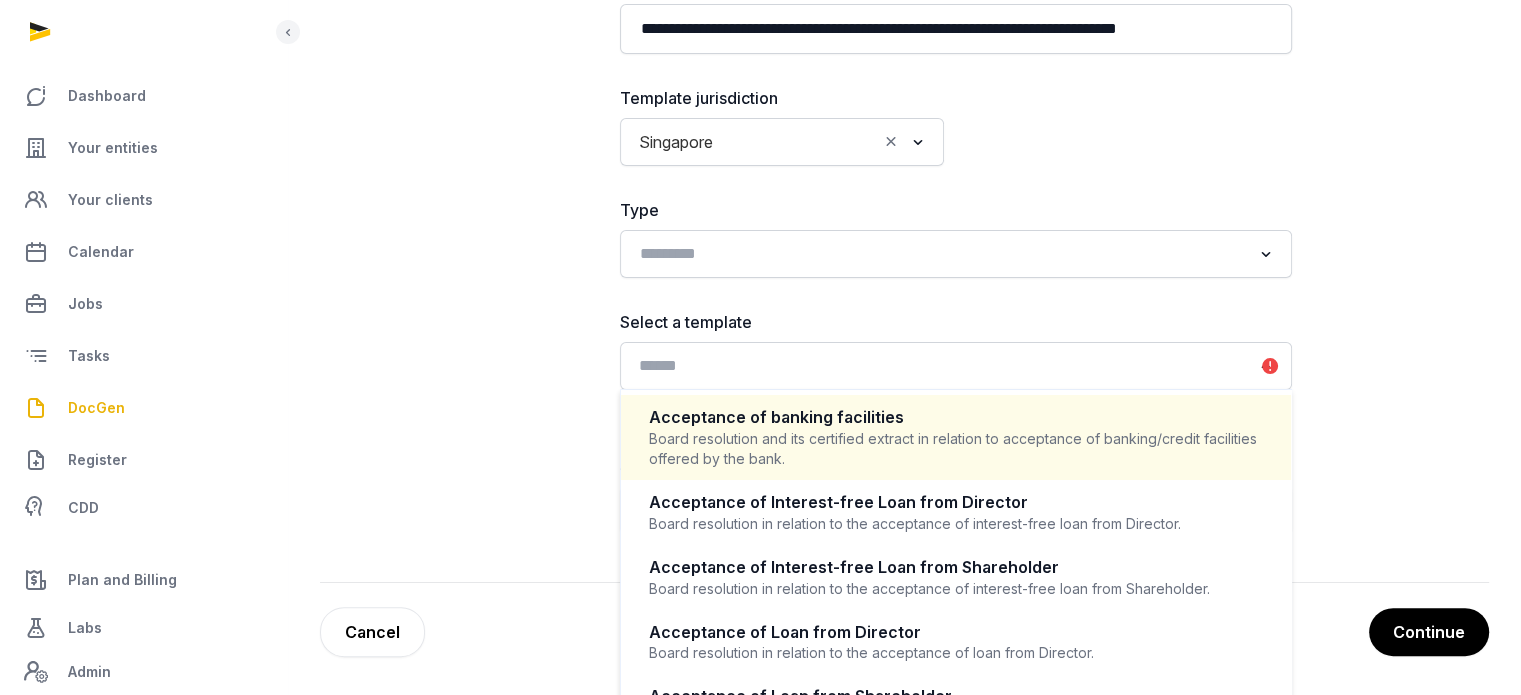drag, startPoint x: 1291, startPoint y: 467, endPoint x: 1295, endPoint y: 570, distance: 103.077644 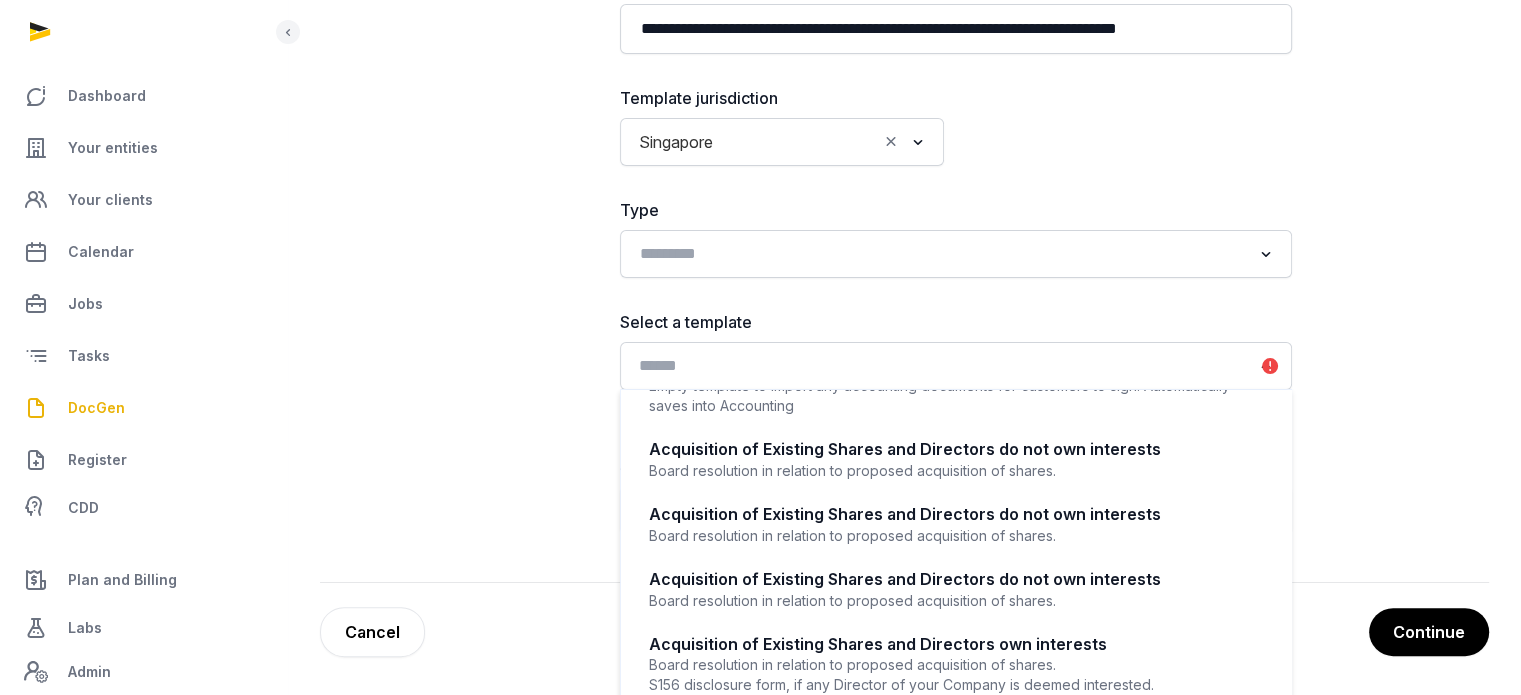 scroll, scrollTop: 748, scrollLeft: 0, axis: vertical 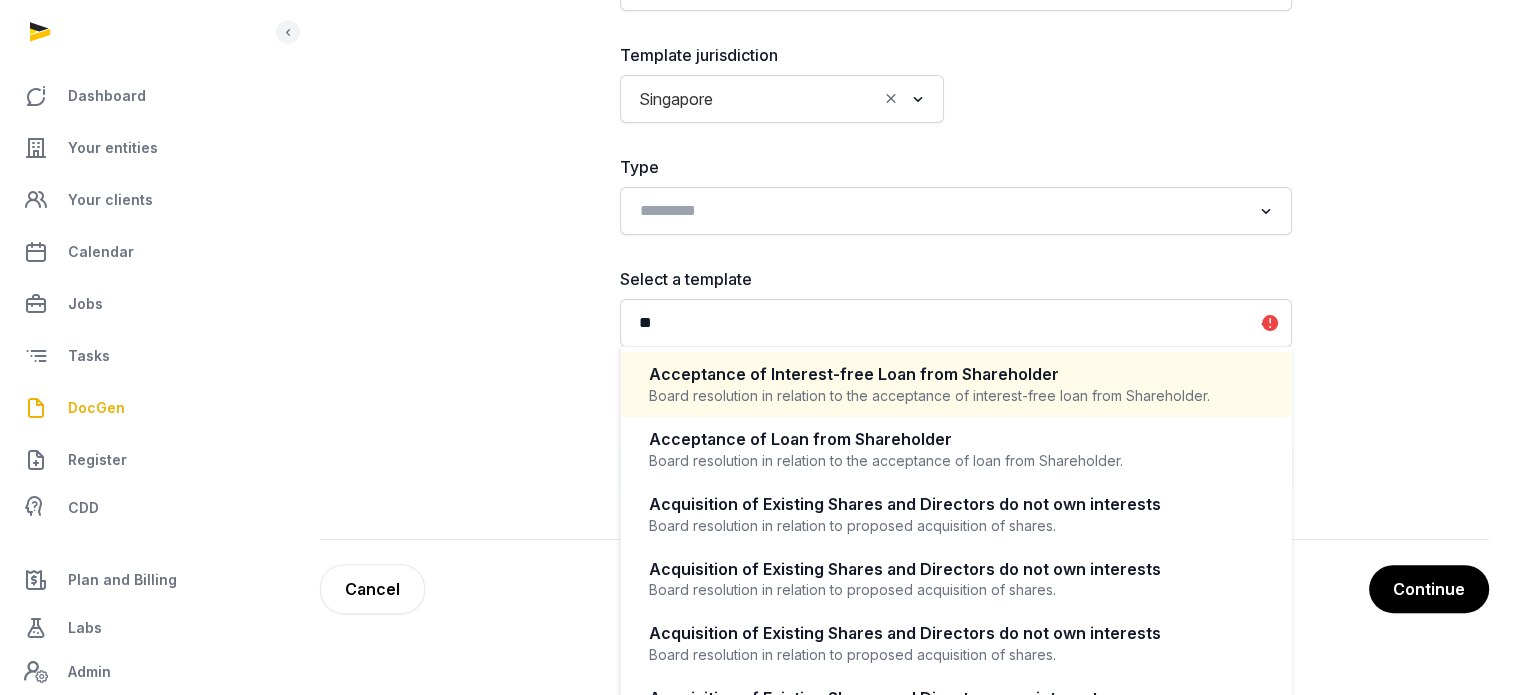 type on "*" 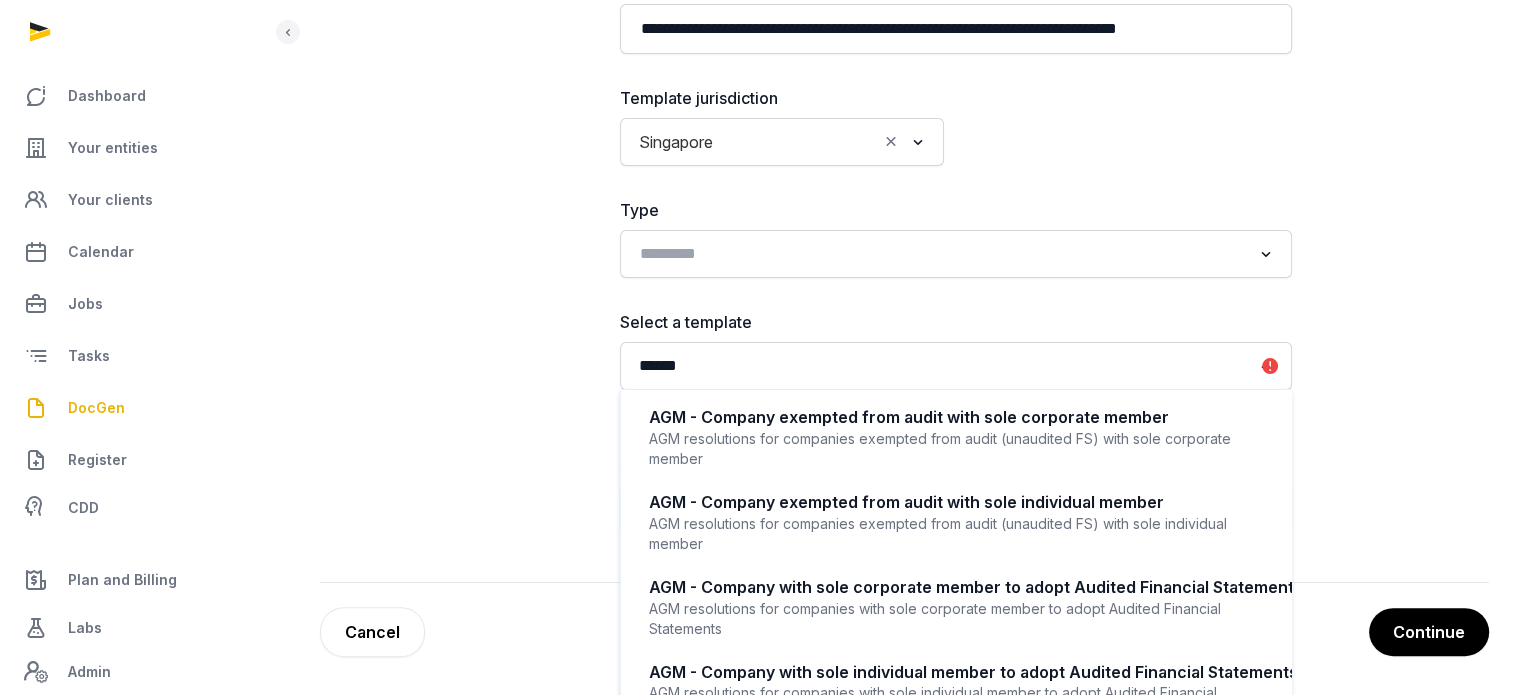 scroll, scrollTop: 428, scrollLeft: 0, axis: vertical 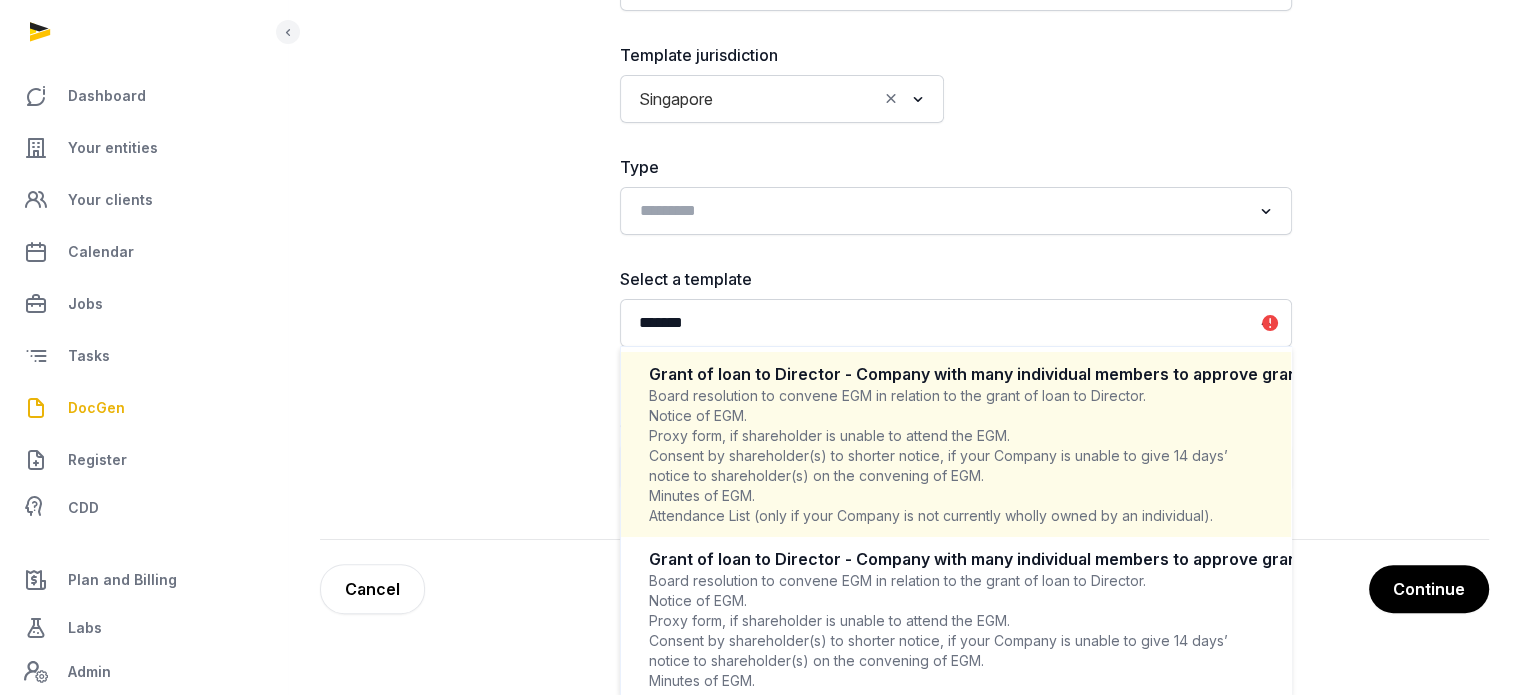 click on "Board resolution to convene EGM in relation to the grant of loan to Director.
Notice of EGM.
Proxy form, if shareholder is unable to attend the EGM.
Consent by shareholder(s) to shorter notice, if your Company is unable to give 14 days’ notice to shareholder(s) on the convening of EGM.
Minutes of EGM.
Attendance List (only if your Company is not currently wholly owned by an individual)." at bounding box center (956, 456) 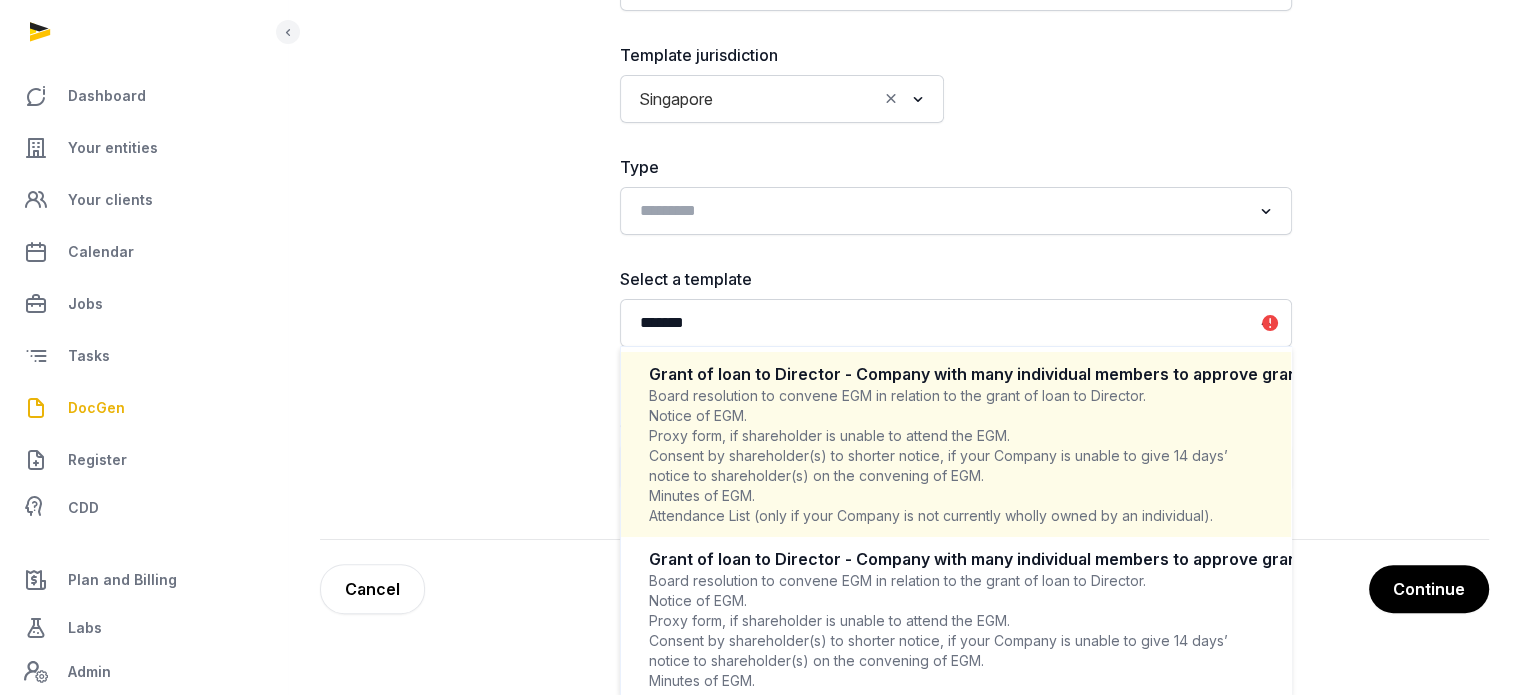 type 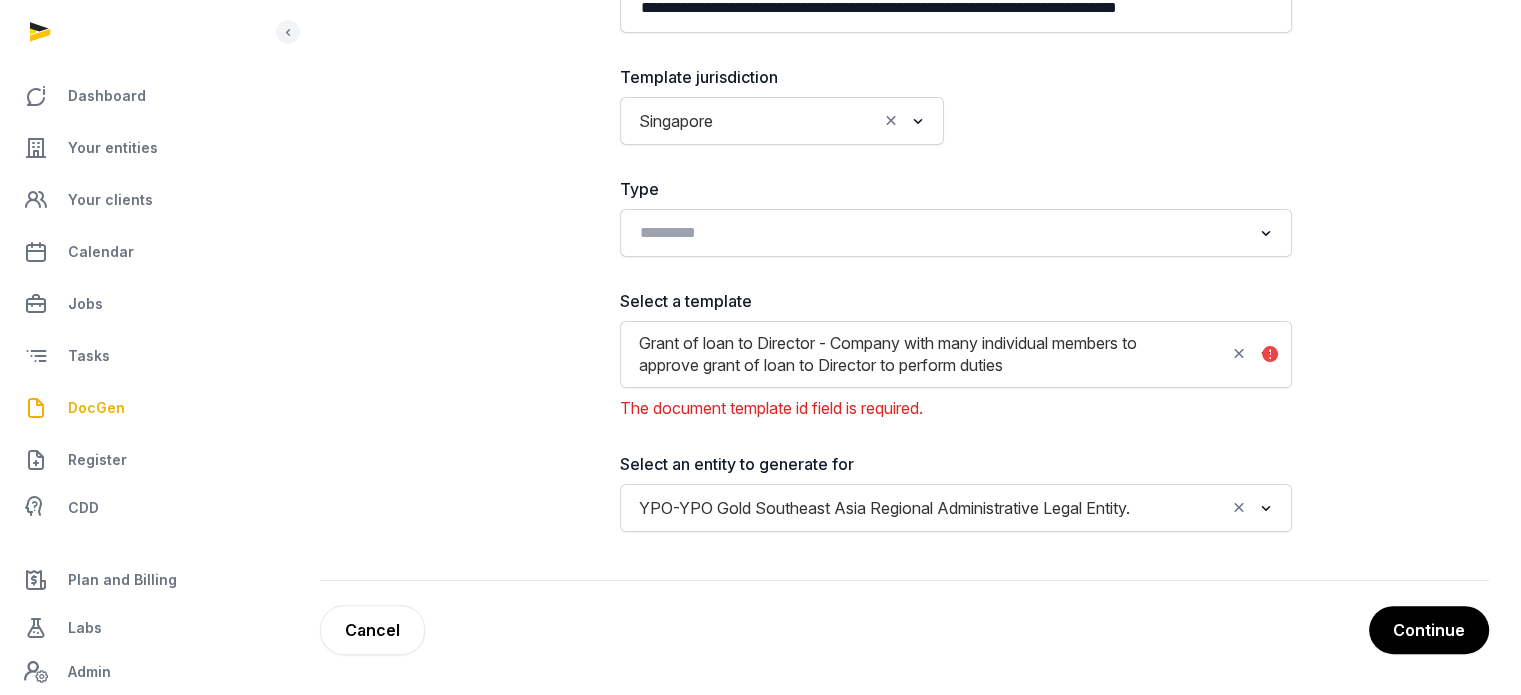 scroll, scrollTop: 404, scrollLeft: 0, axis: vertical 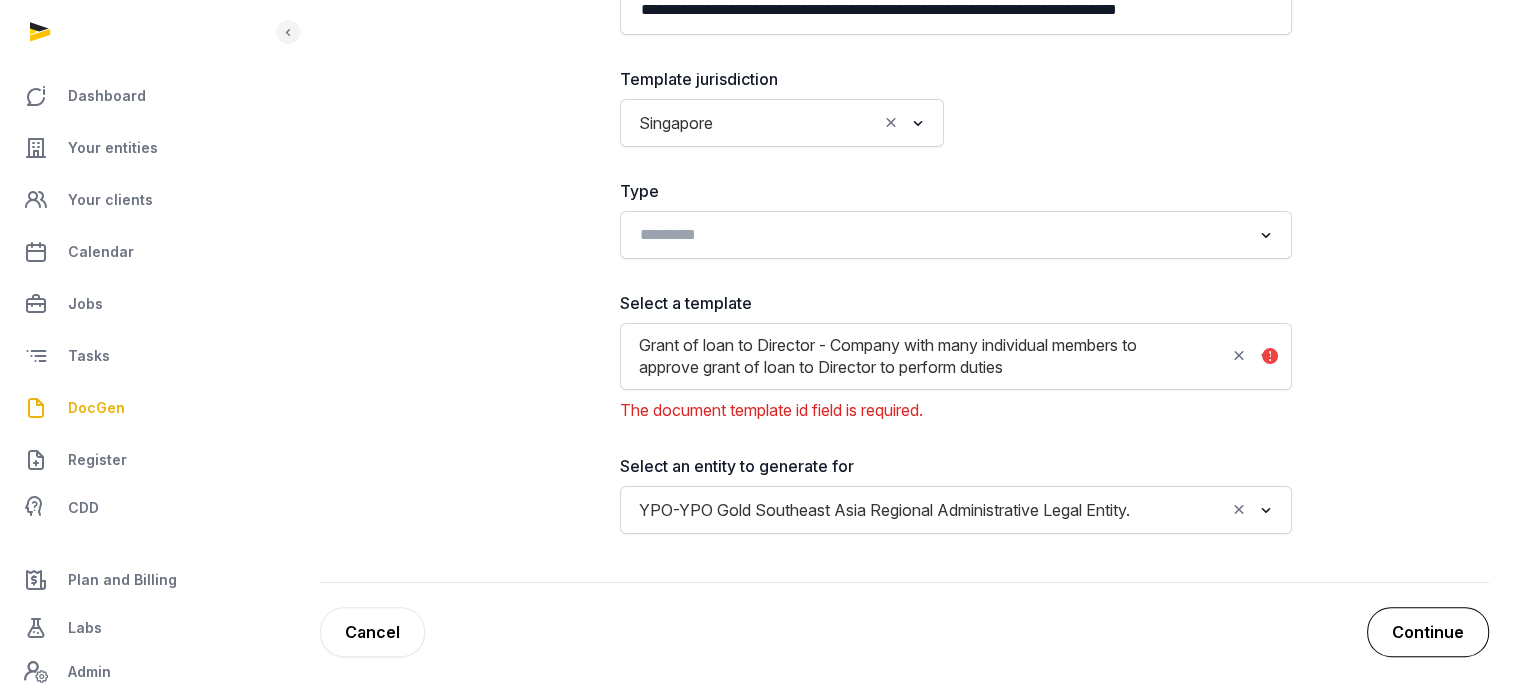 click on "Continue" at bounding box center (1428, 632) 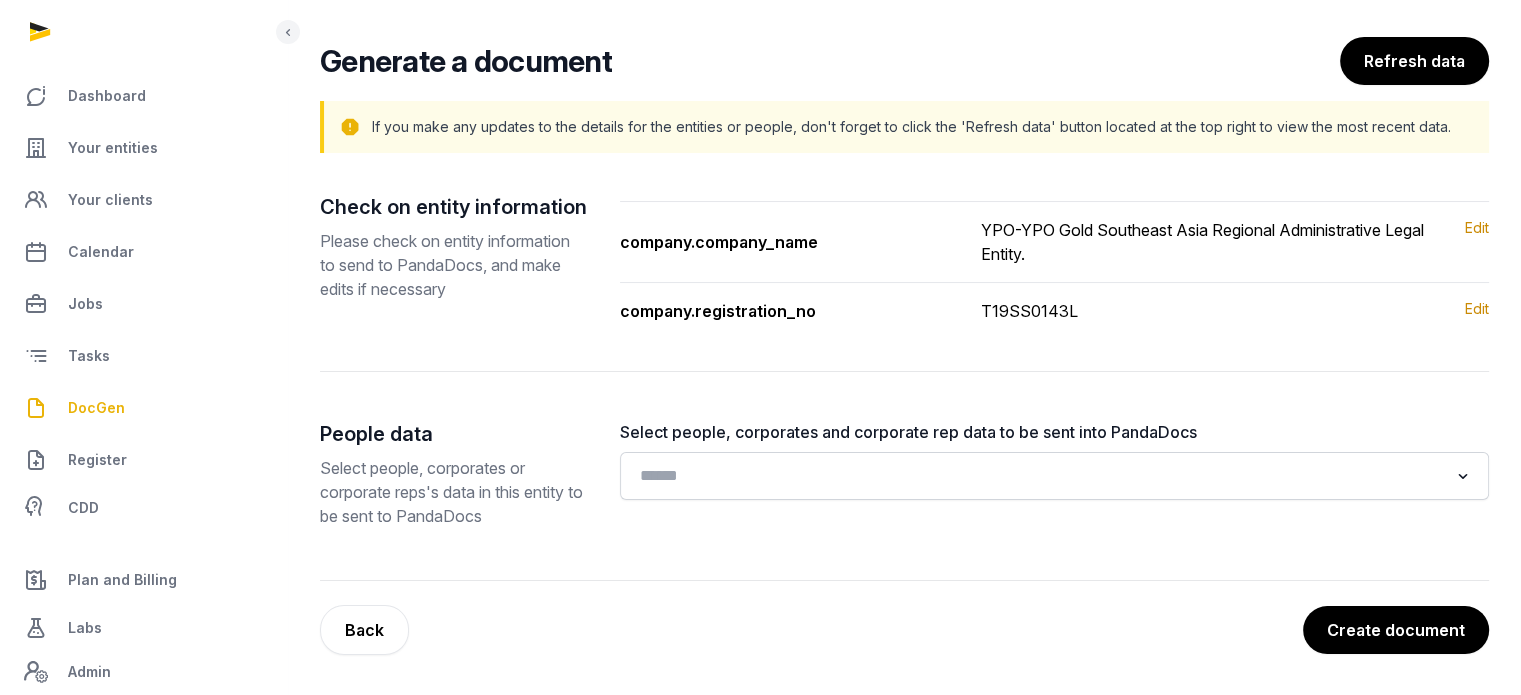 scroll, scrollTop: 118, scrollLeft: 0, axis: vertical 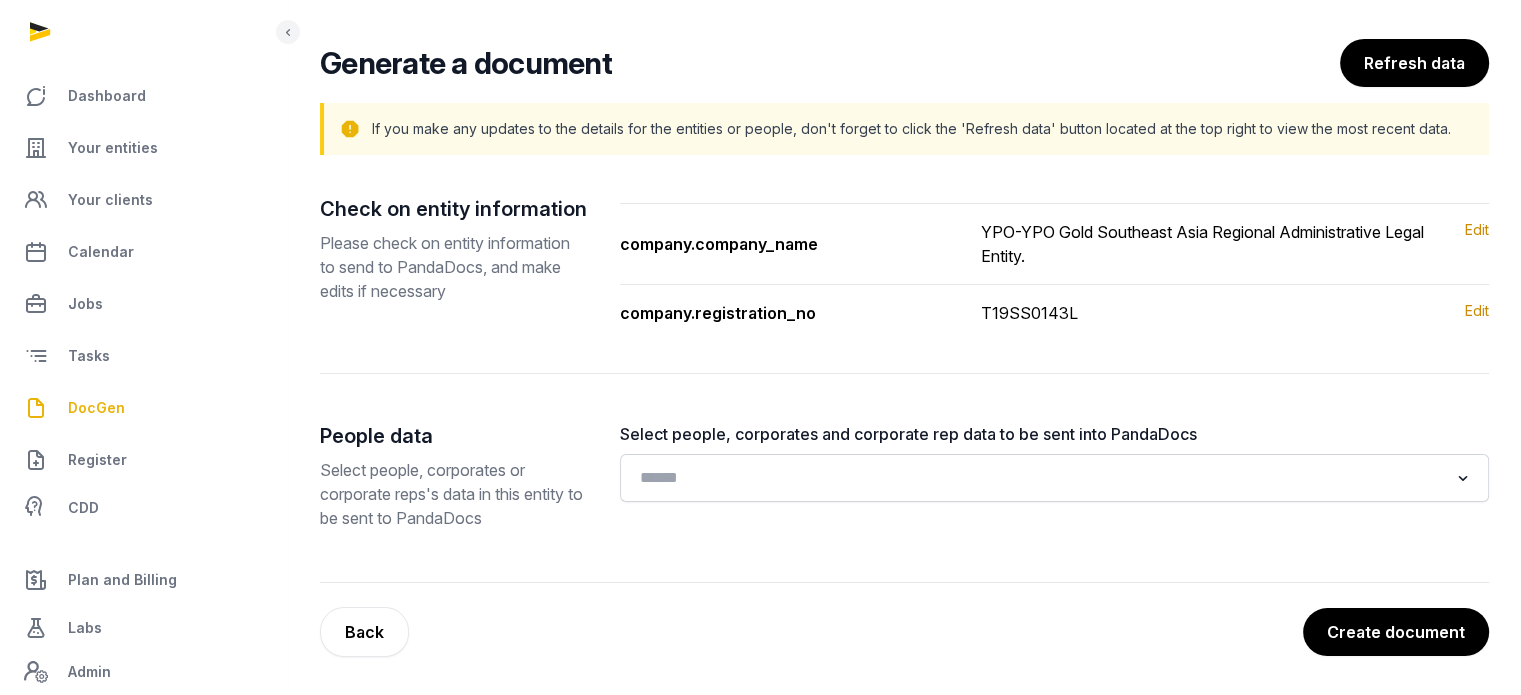 click on "Create document" at bounding box center (1396, 632) 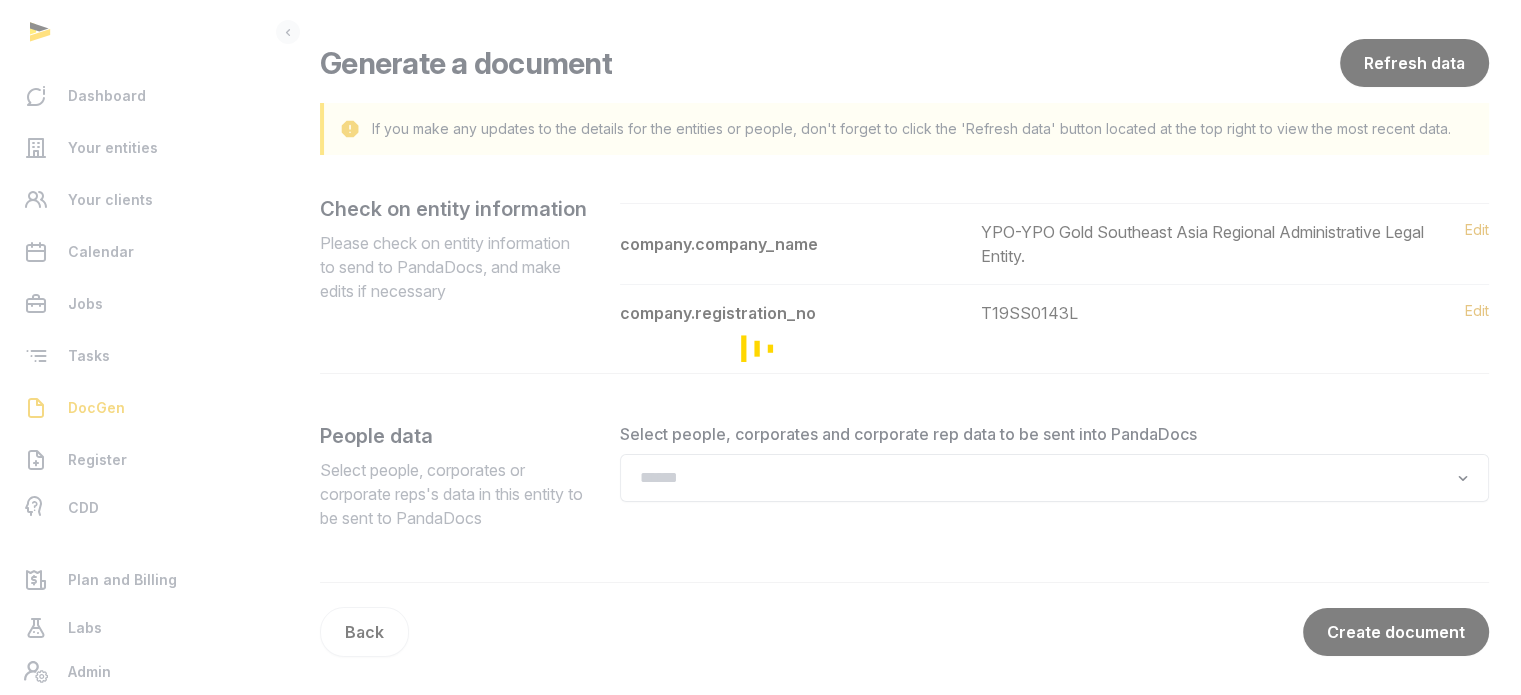 scroll, scrollTop: 0, scrollLeft: 0, axis: both 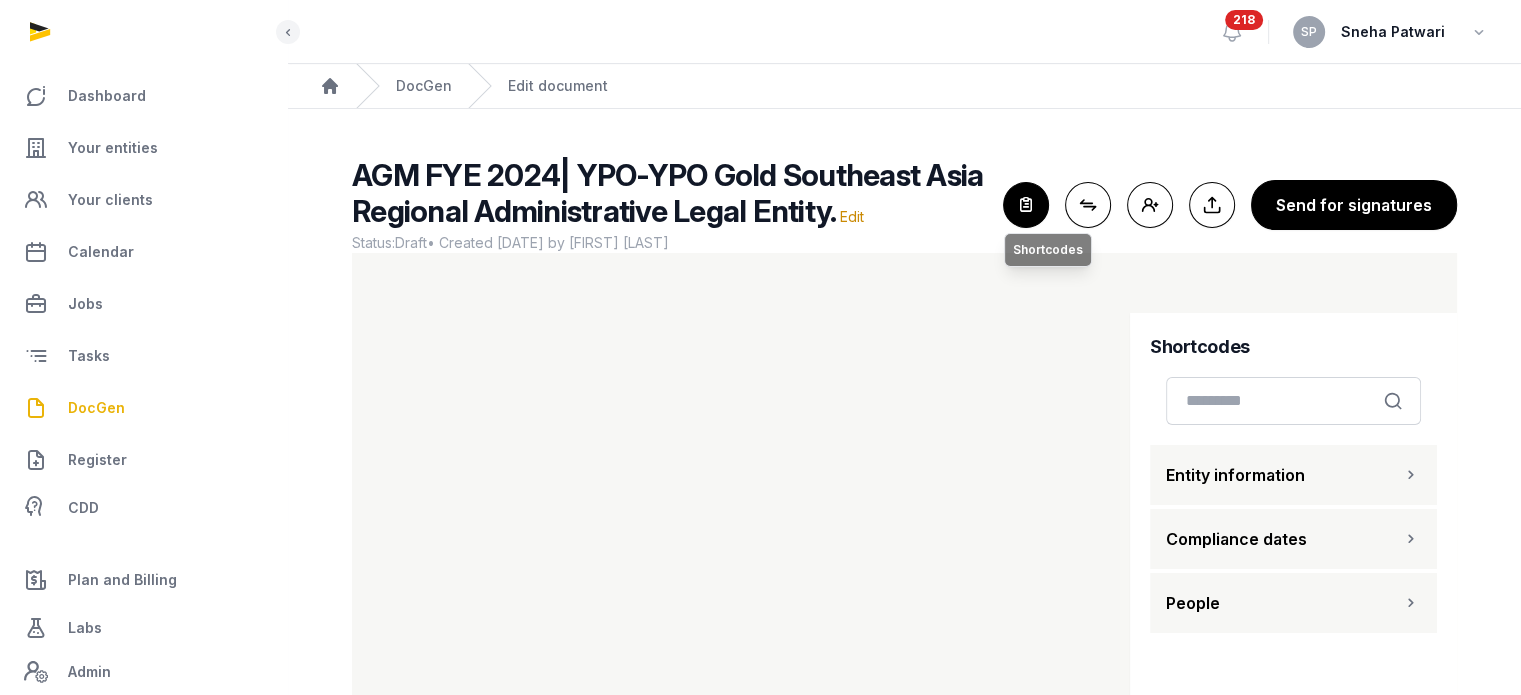 click at bounding box center (1026, 205) 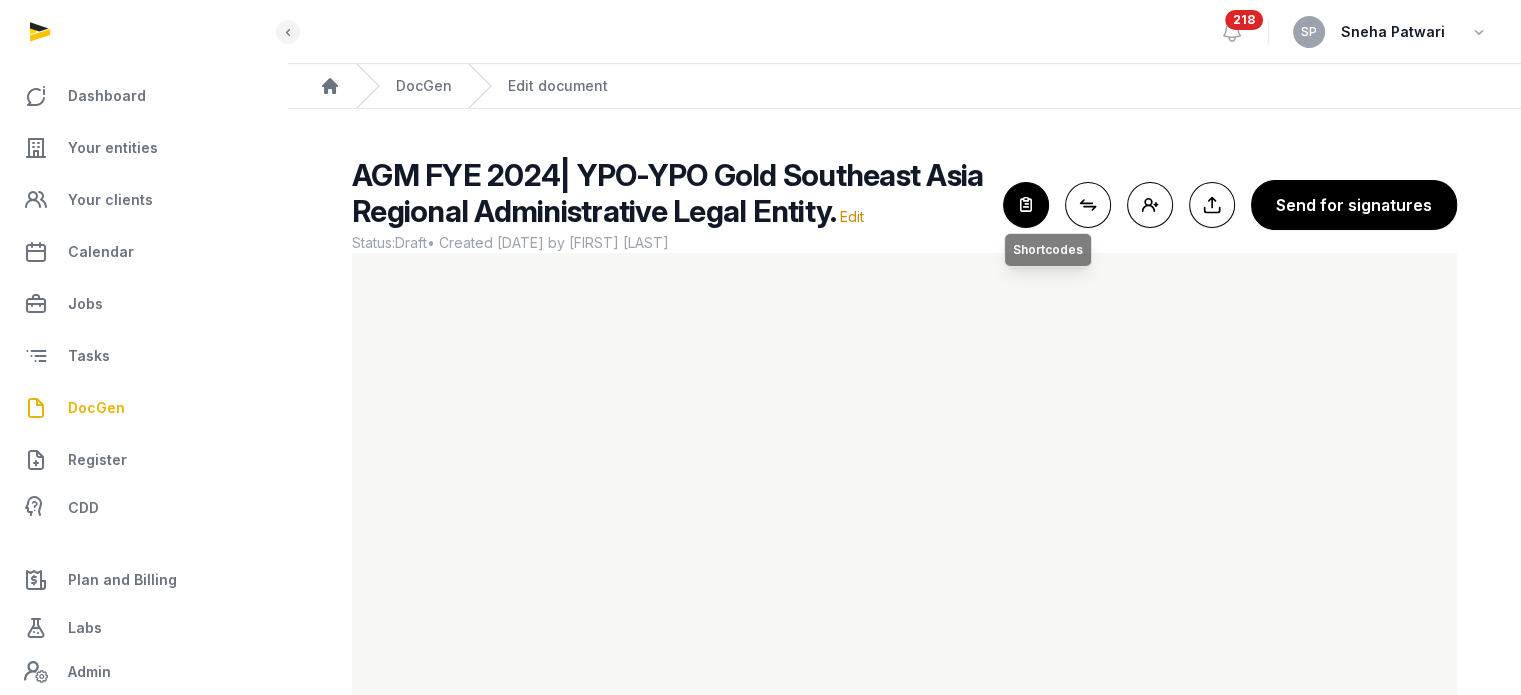 click at bounding box center (1026, 205) 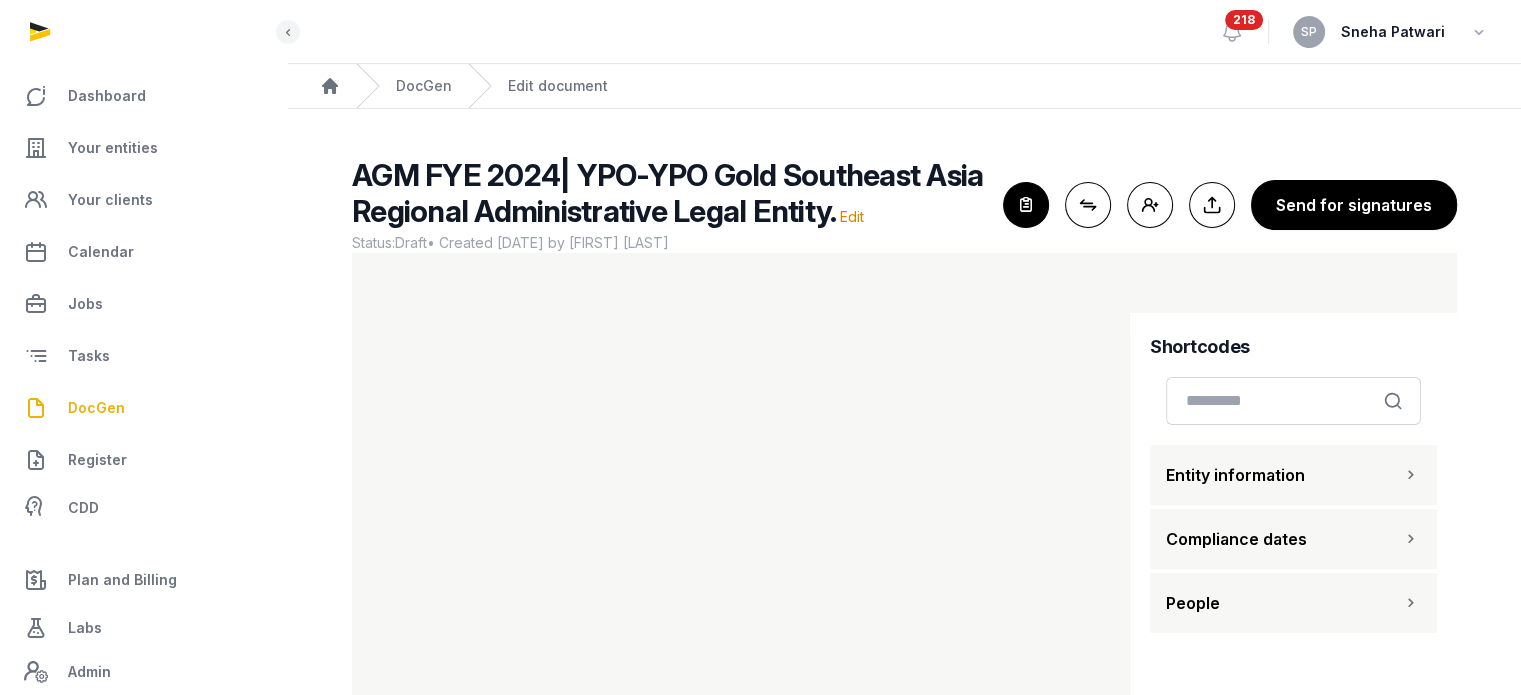 click on "Entity information" at bounding box center (1293, 475) 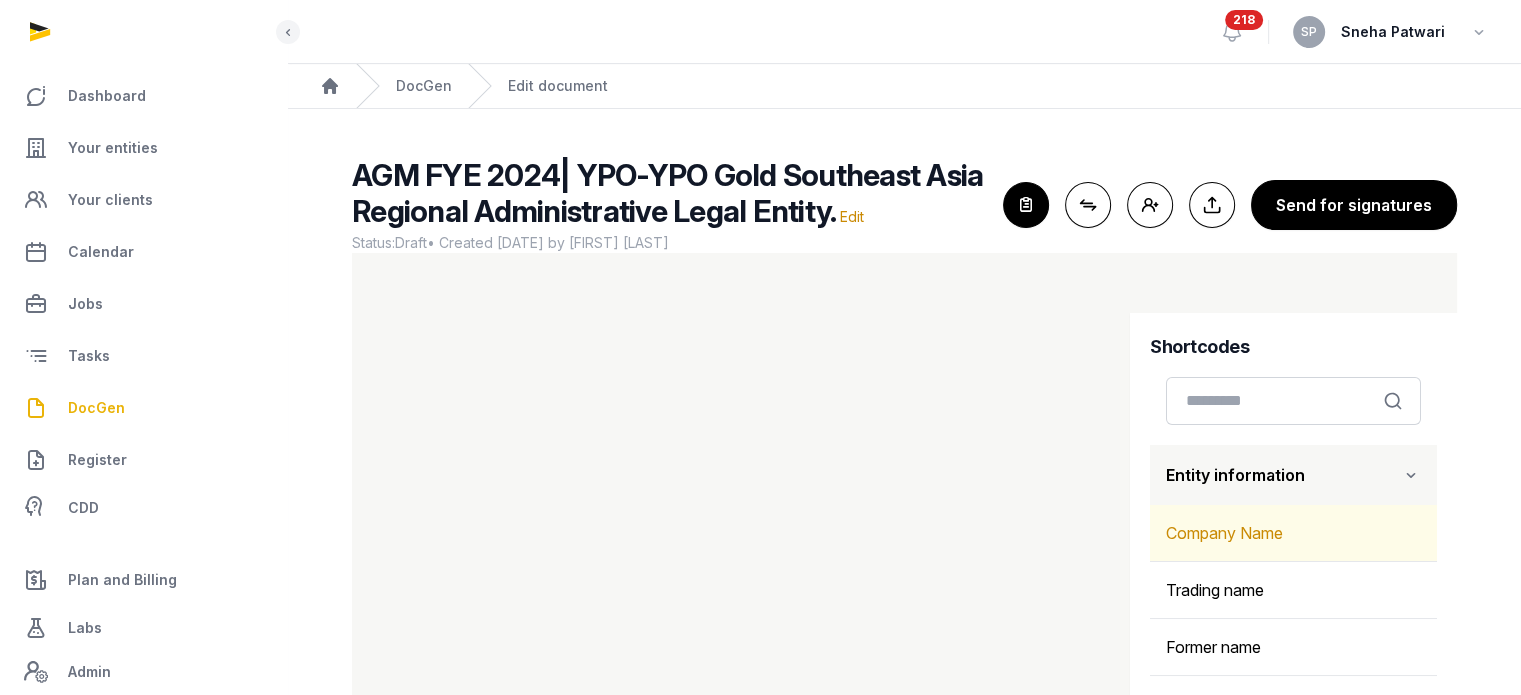 click on "Company Name" at bounding box center (1293, 533) 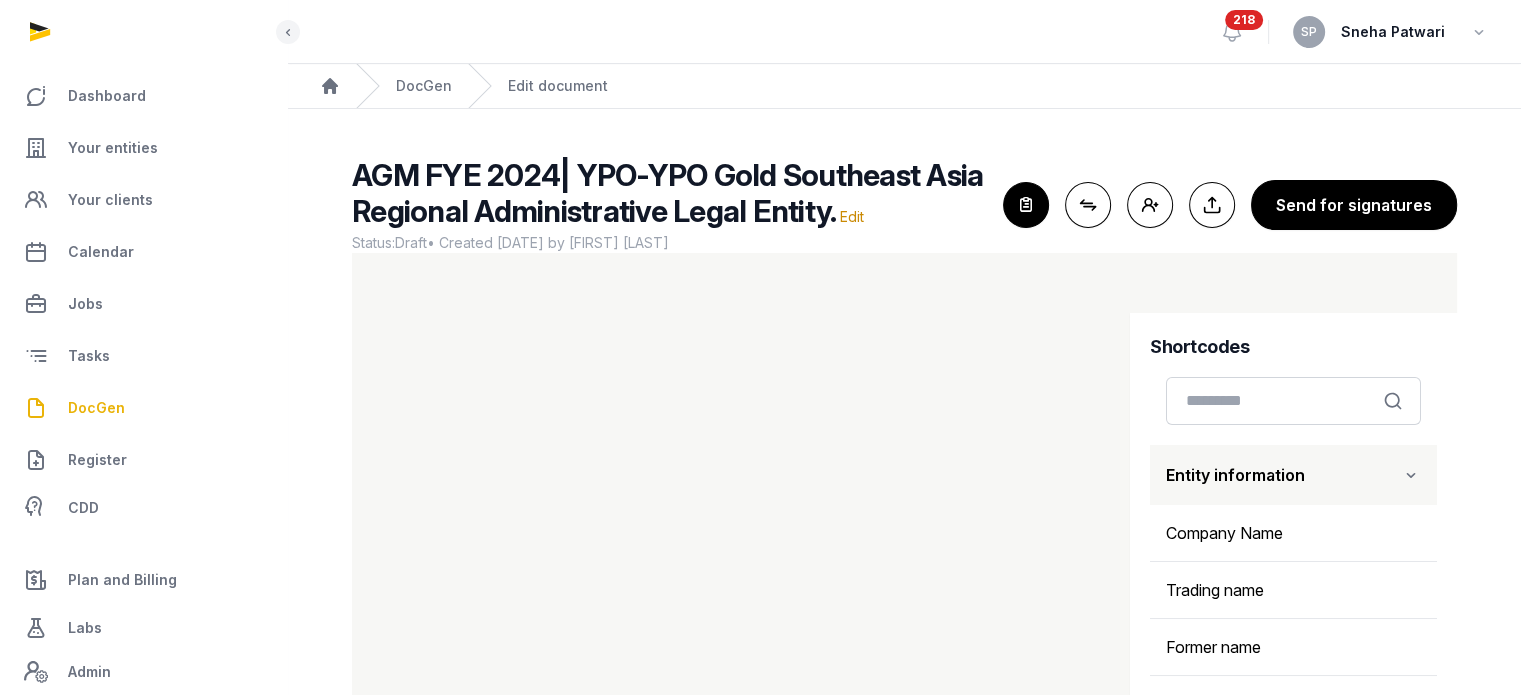 click on "Home DocGen Edit document" at bounding box center [904, 86] 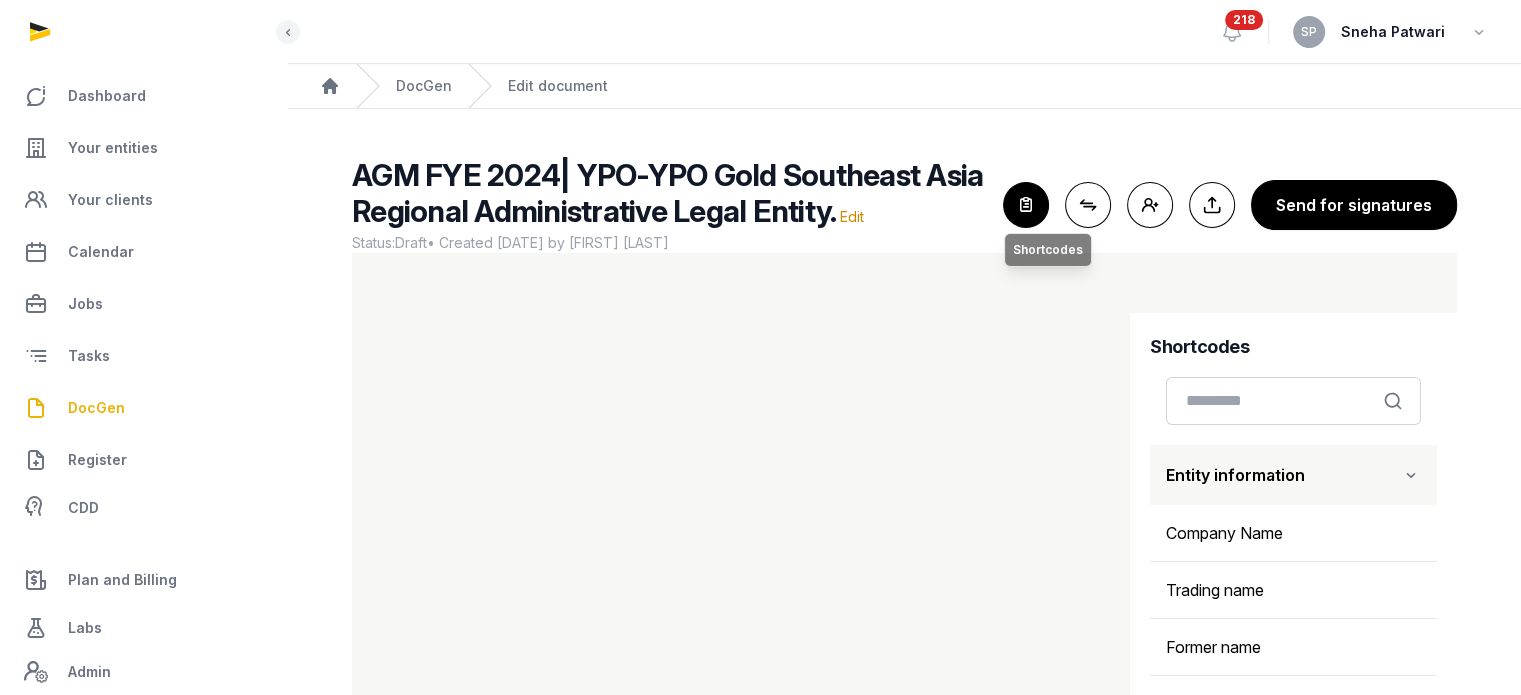 click at bounding box center [1026, 205] 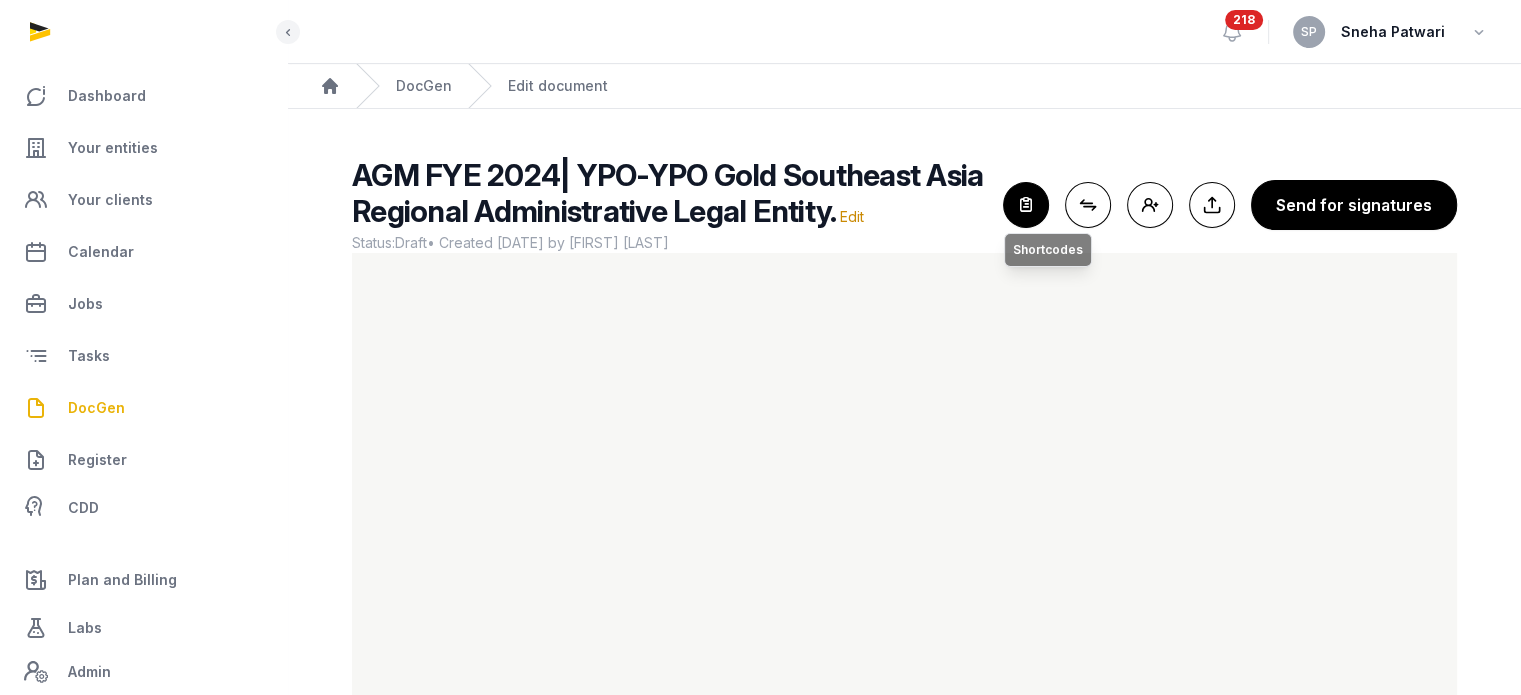 click at bounding box center (1026, 205) 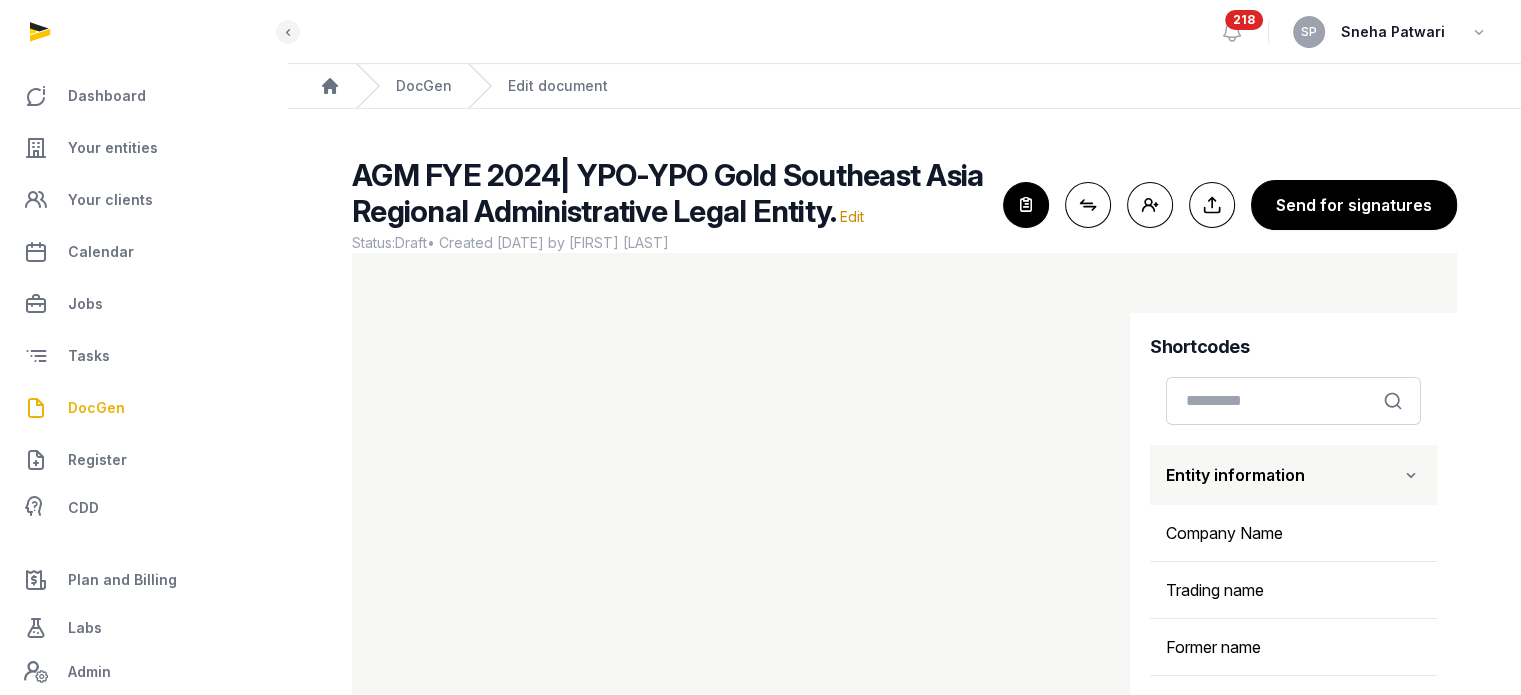 click on "Home DocGen Edit document" at bounding box center (904, 86) 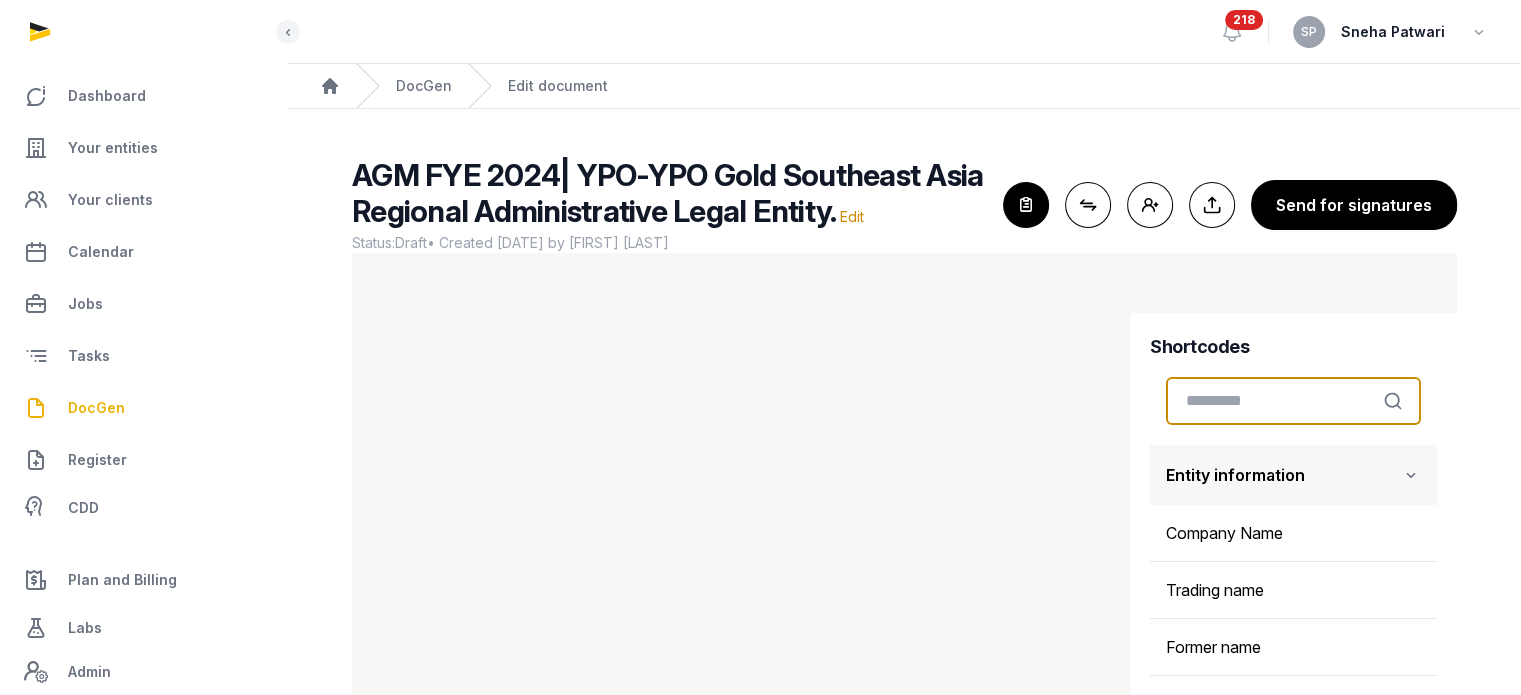 click at bounding box center [1293, 401] 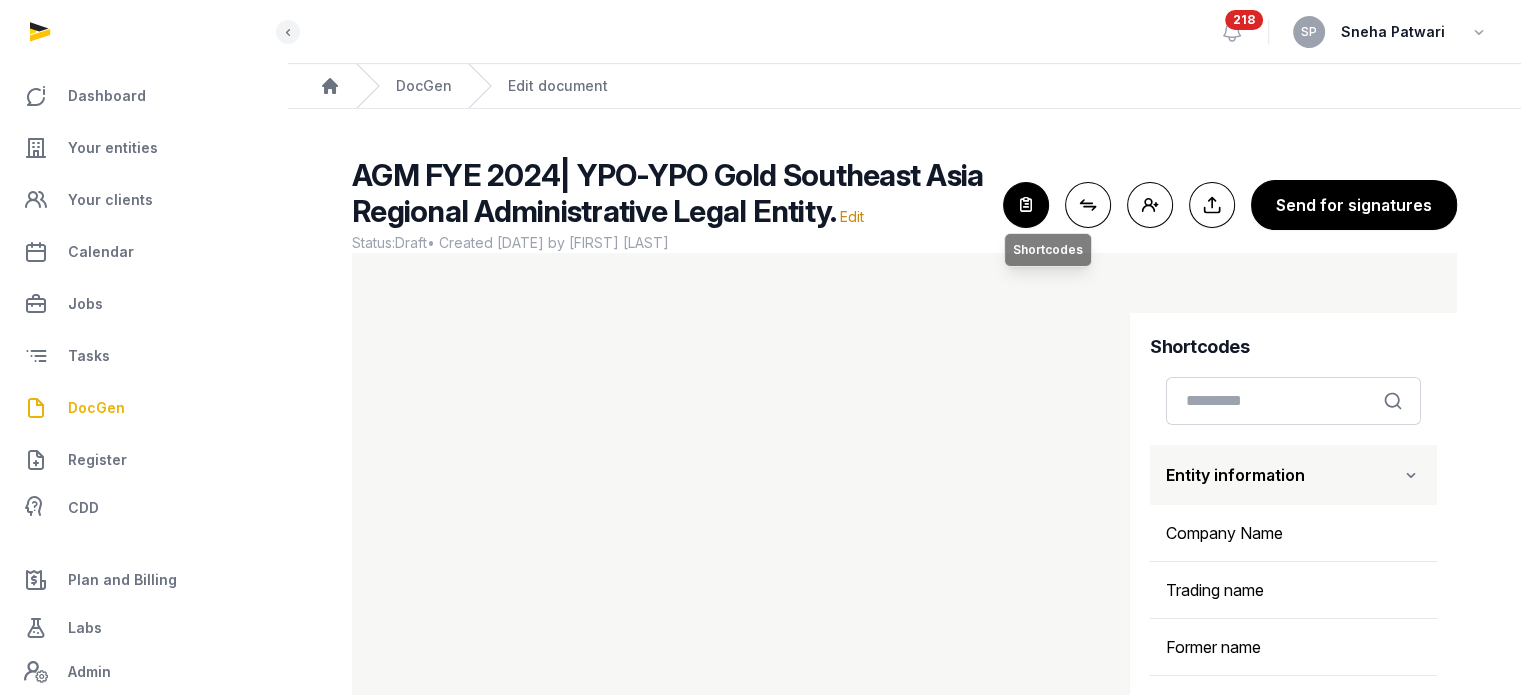 click at bounding box center (1026, 205) 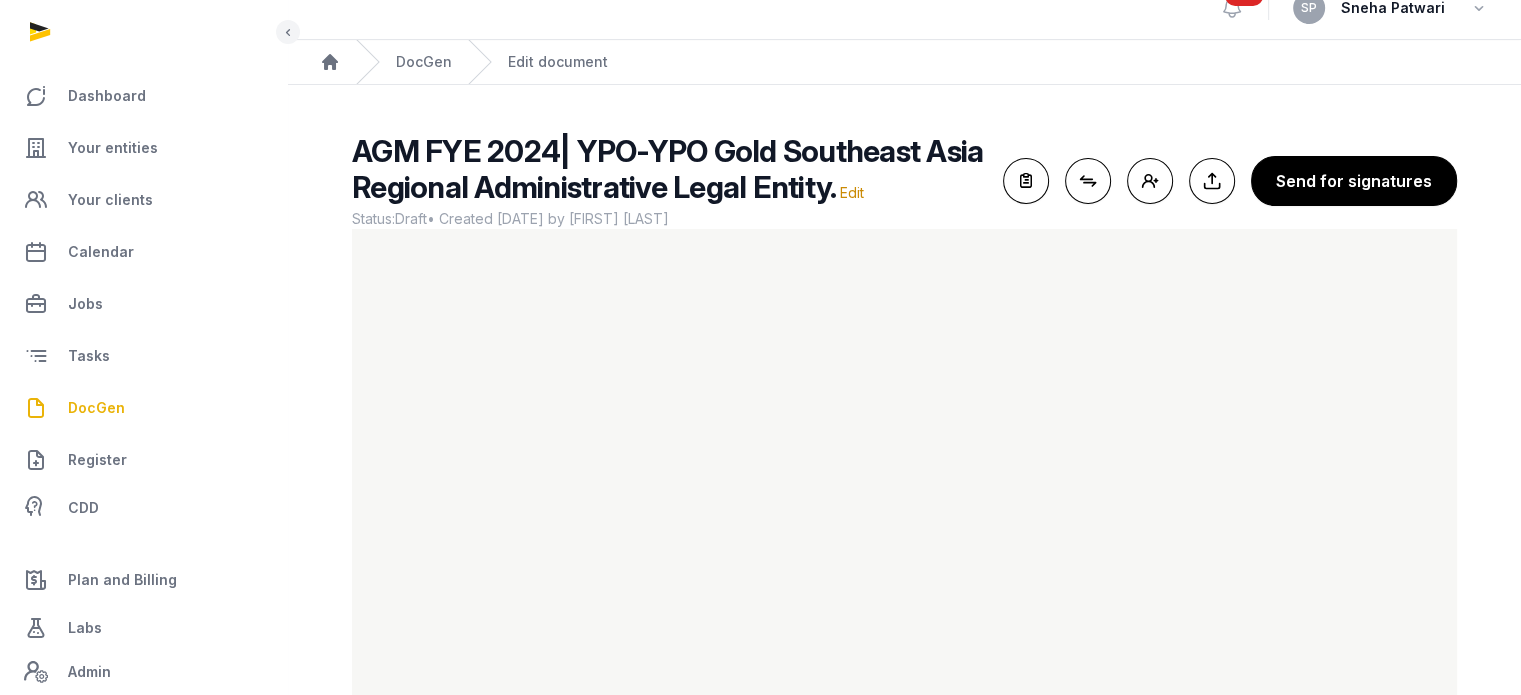 scroll, scrollTop: 50, scrollLeft: 0, axis: vertical 